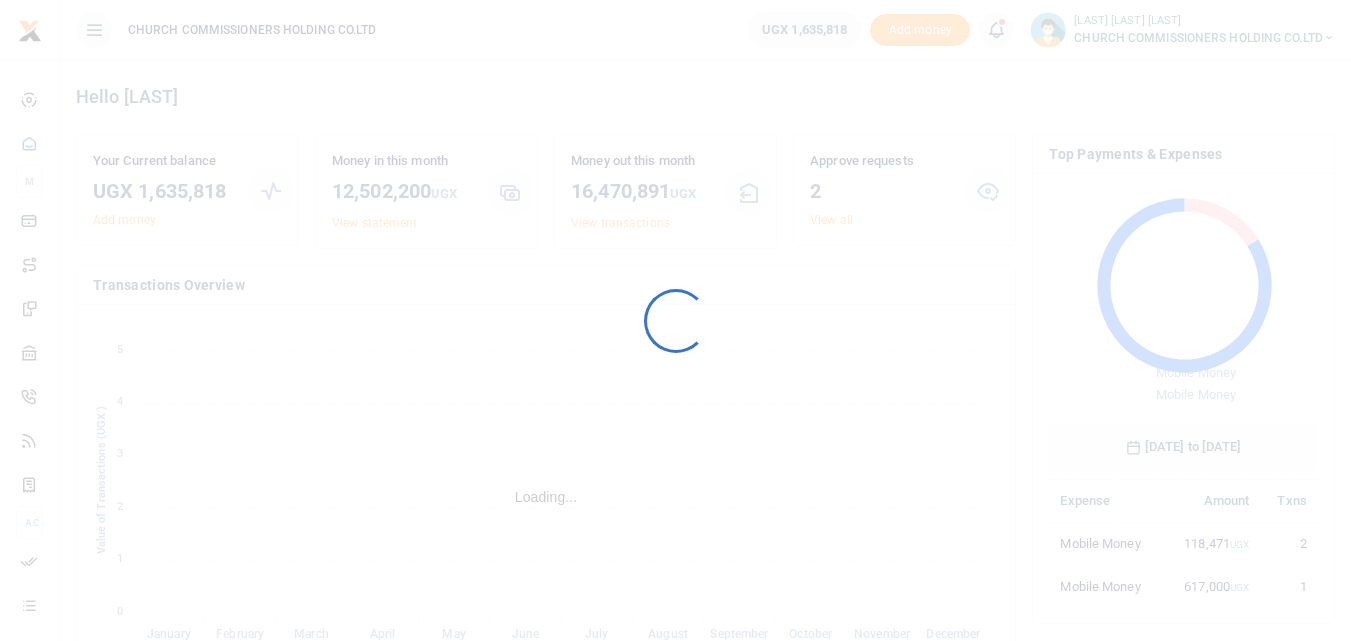 scroll, scrollTop: 0, scrollLeft: 0, axis: both 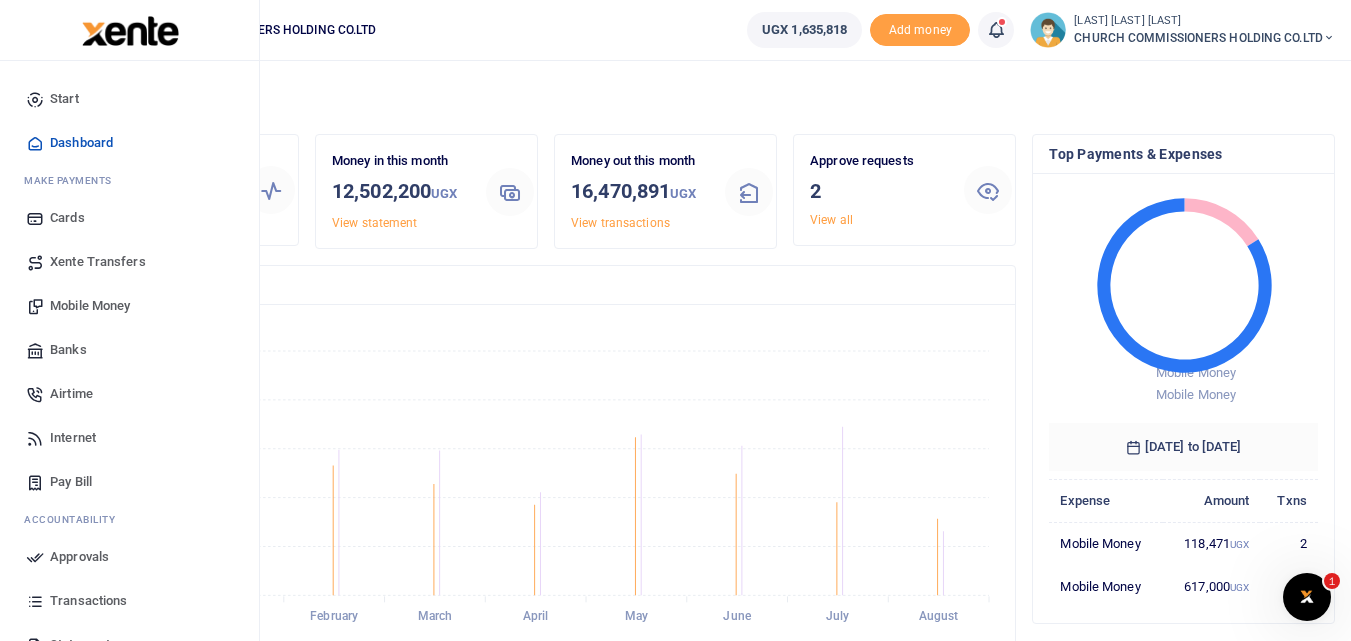click on "Transactions" at bounding box center (88, 601) 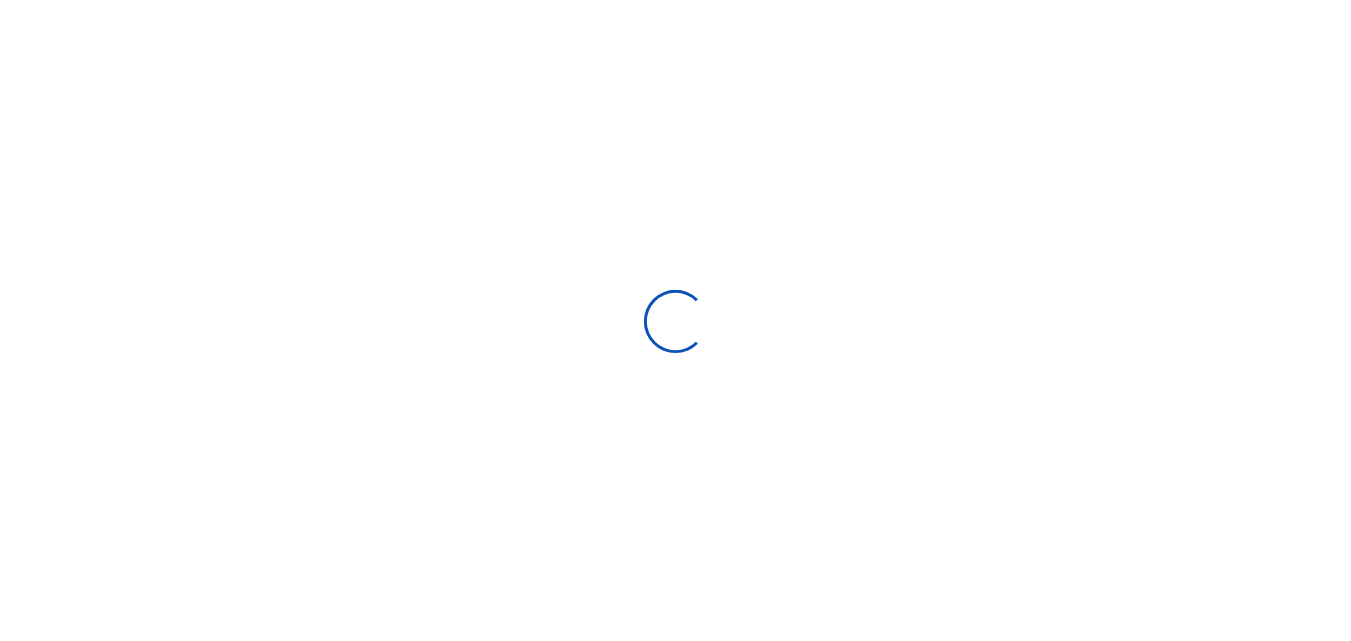 scroll, scrollTop: 0, scrollLeft: 0, axis: both 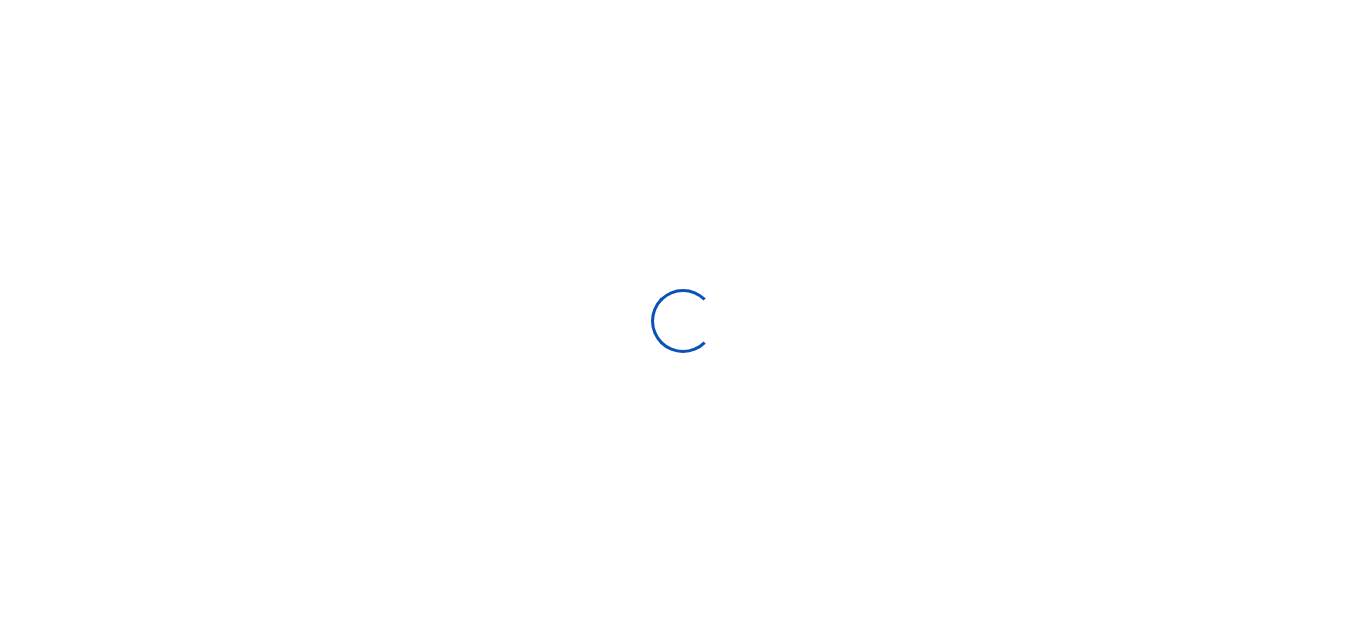 select 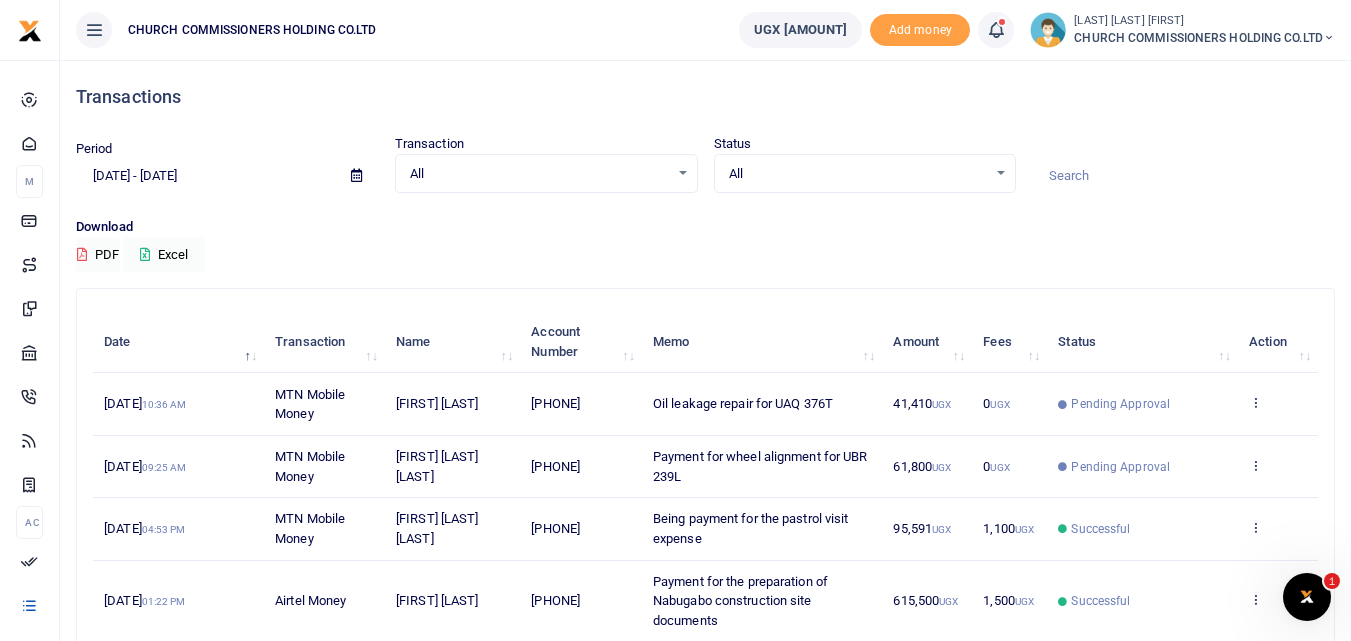 scroll, scrollTop: 0, scrollLeft: 0, axis: both 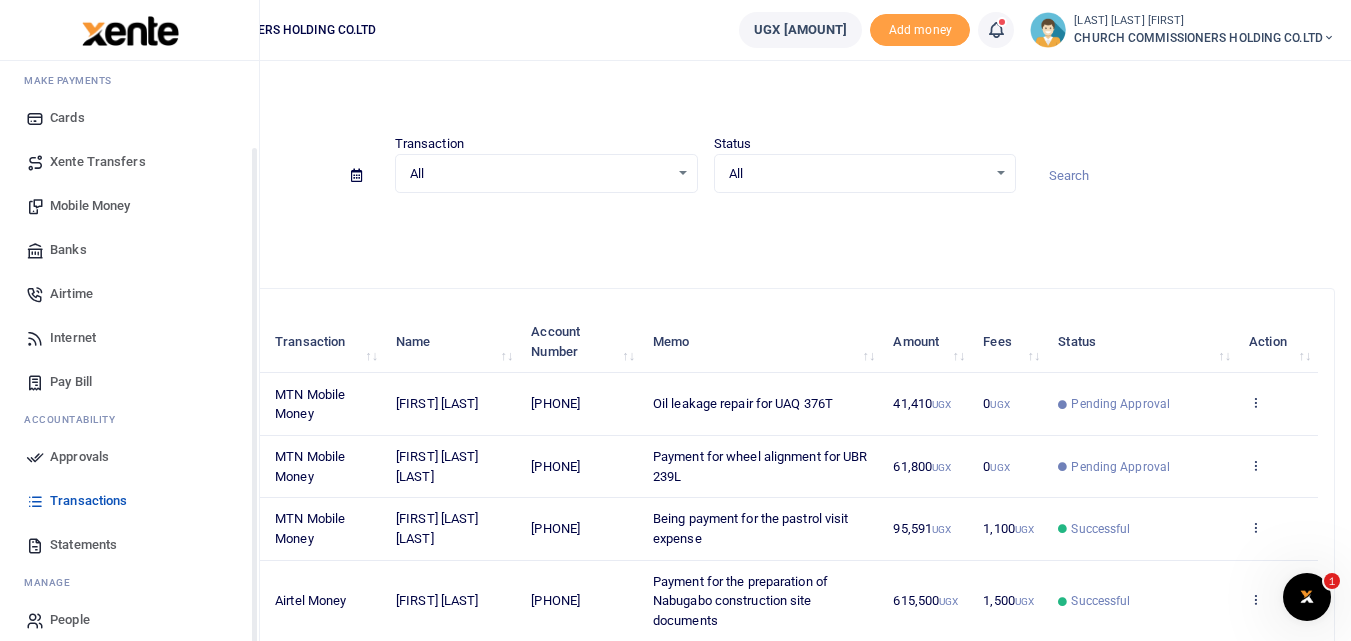 click on "Statements" at bounding box center [83, 545] 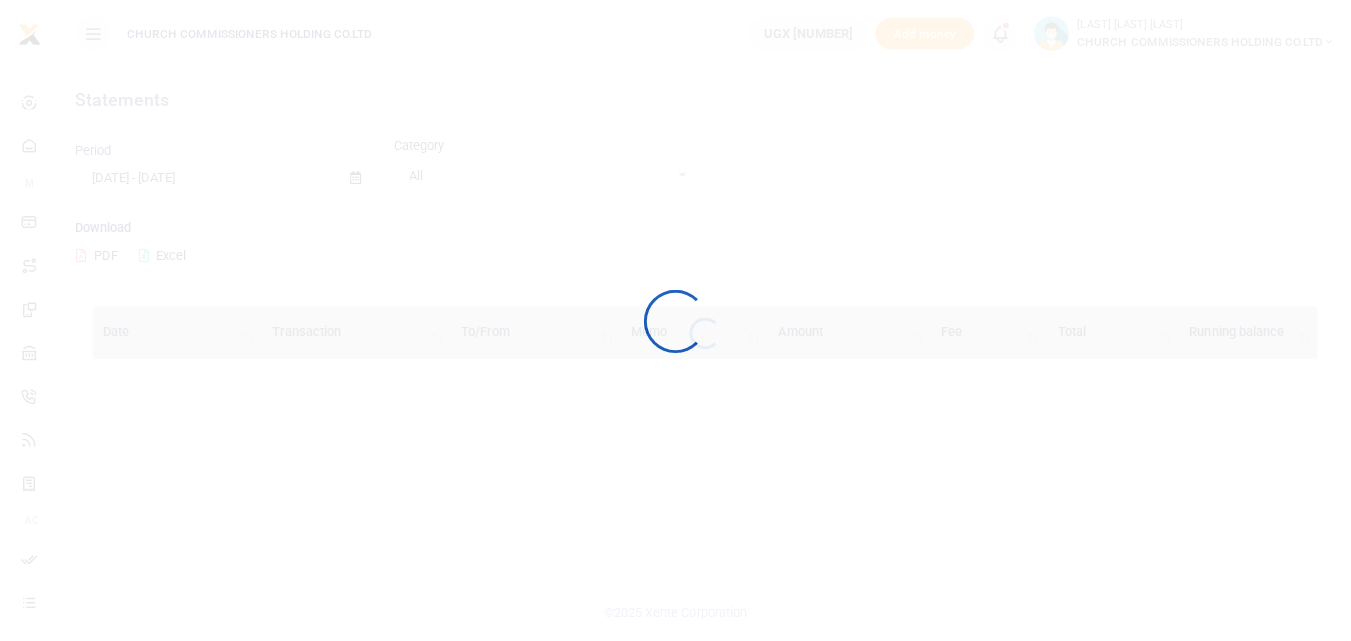 scroll, scrollTop: 0, scrollLeft: 0, axis: both 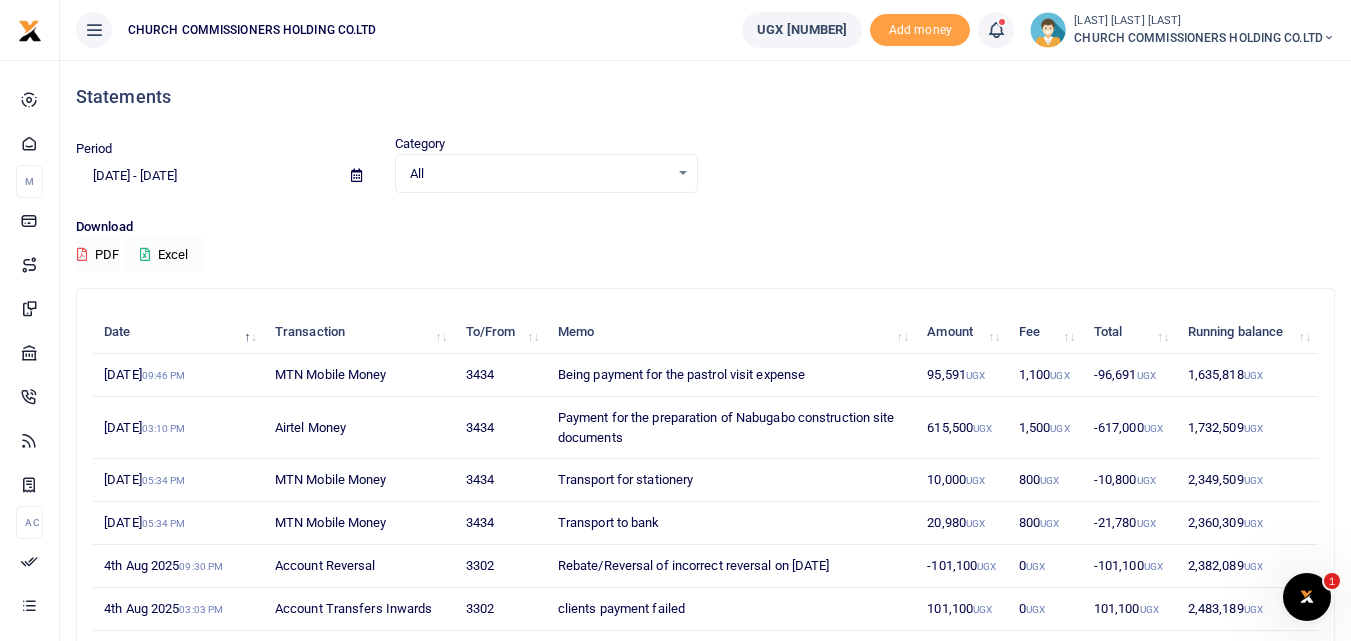 click on "Excel" at bounding box center [164, 255] 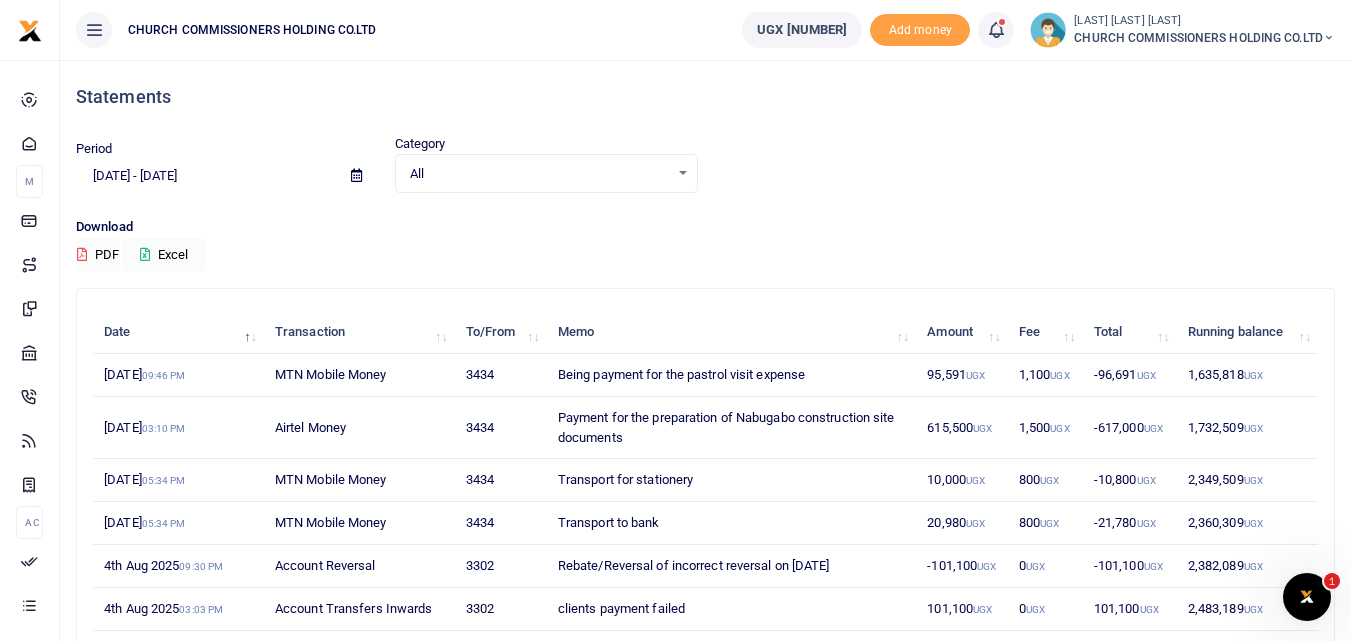 click at bounding box center (356, 175) 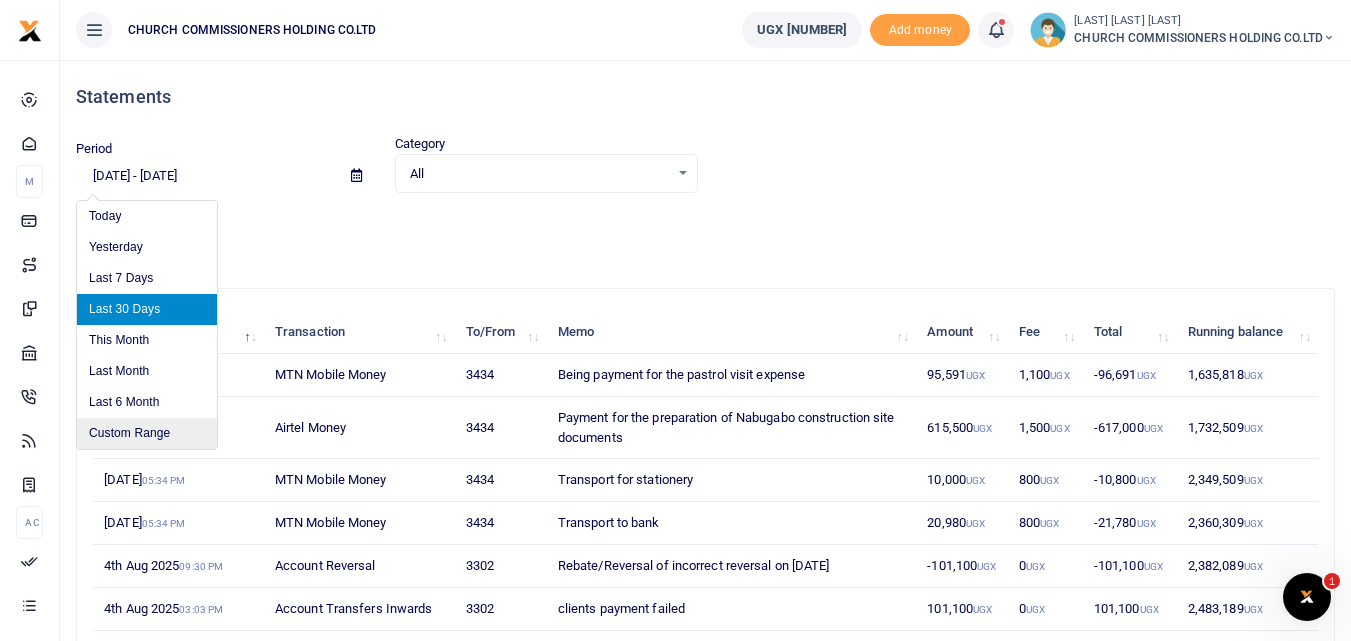 click on "Custom Range" at bounding box center [147, 433] 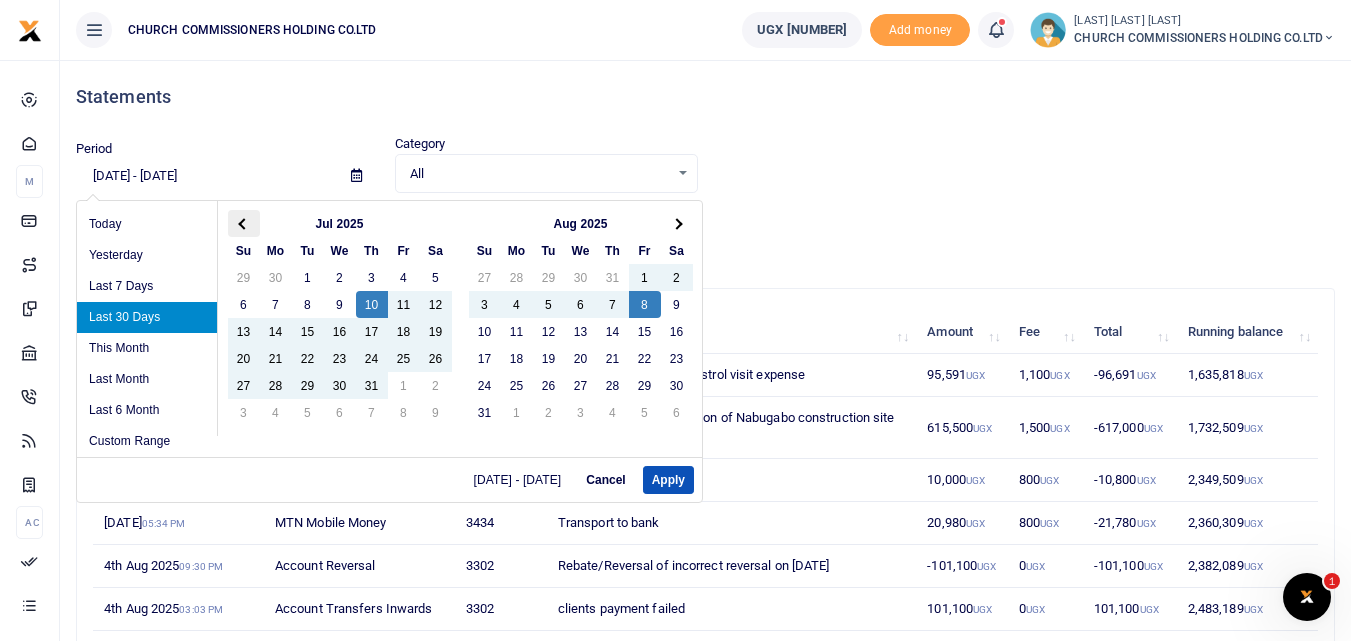 click at bounding box center [244, 223] 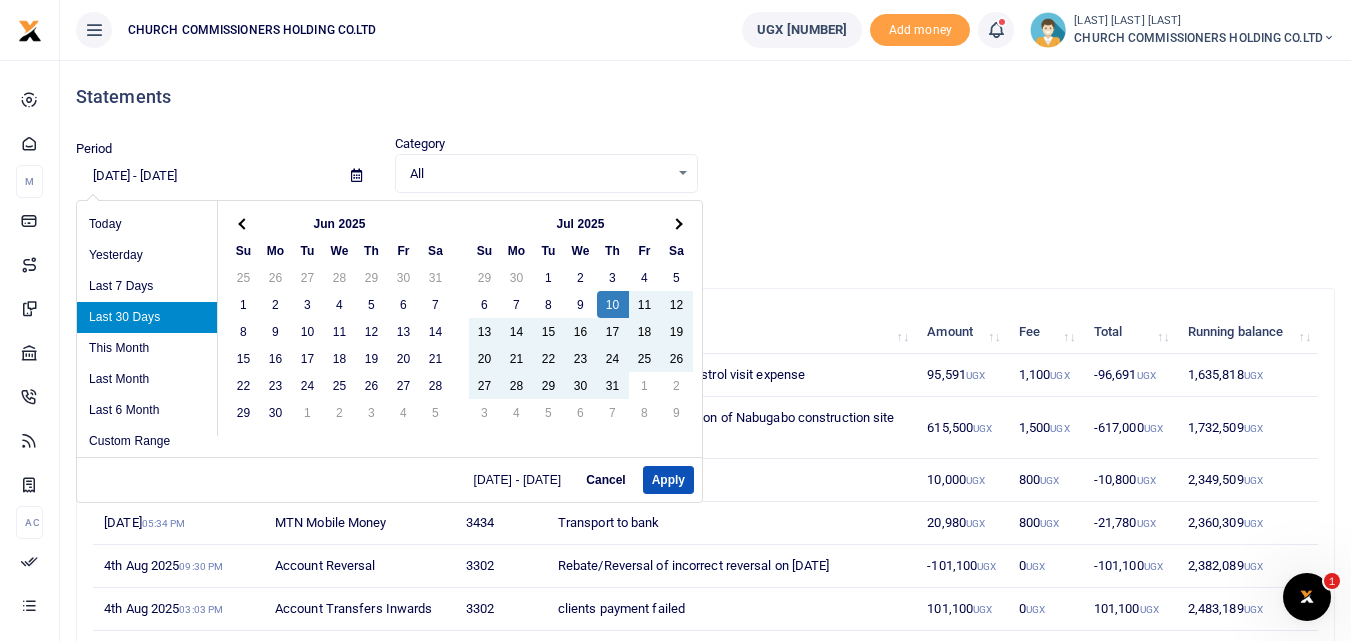 click at bounding box center [244, 223] 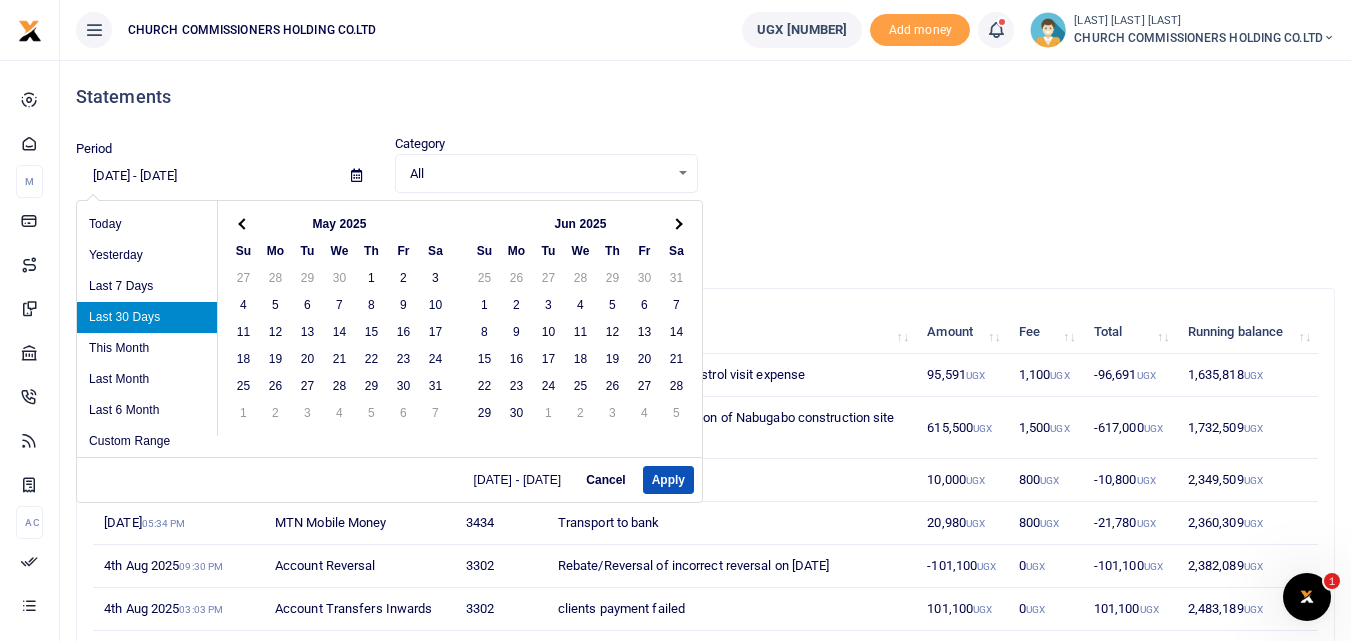 click at bounding box center (244, 223) 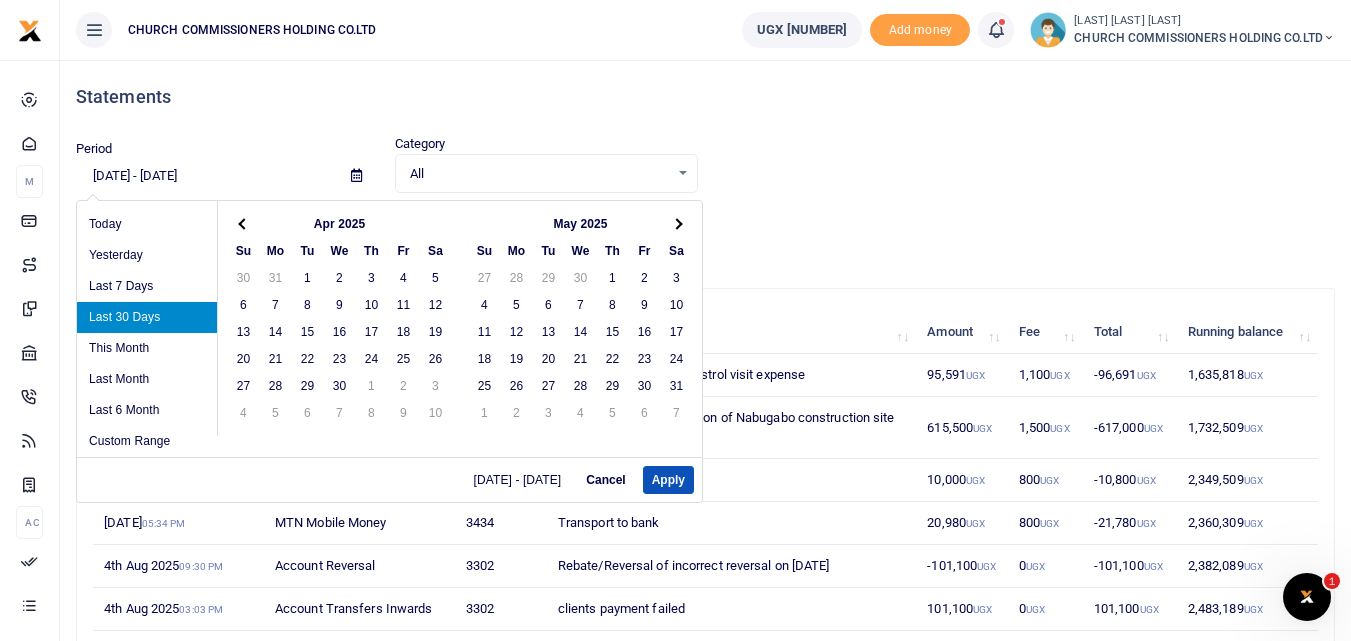 click at bounding box center (244, 223) 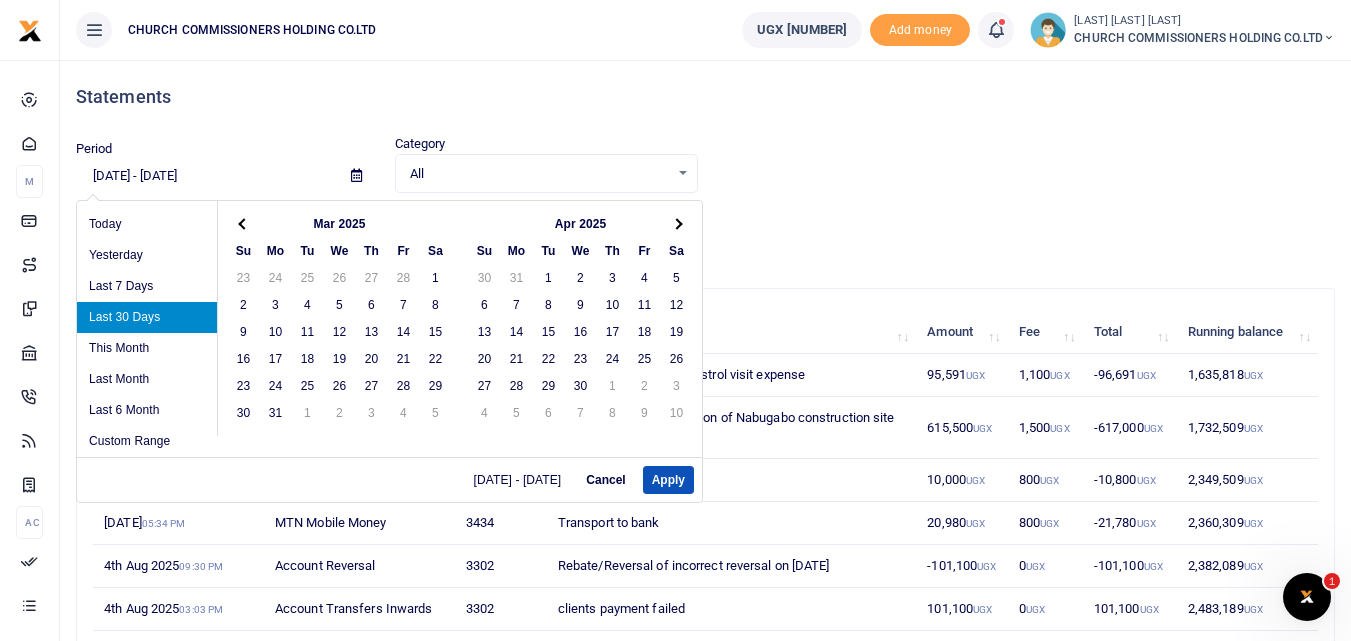click at bounding box center [244, 223] 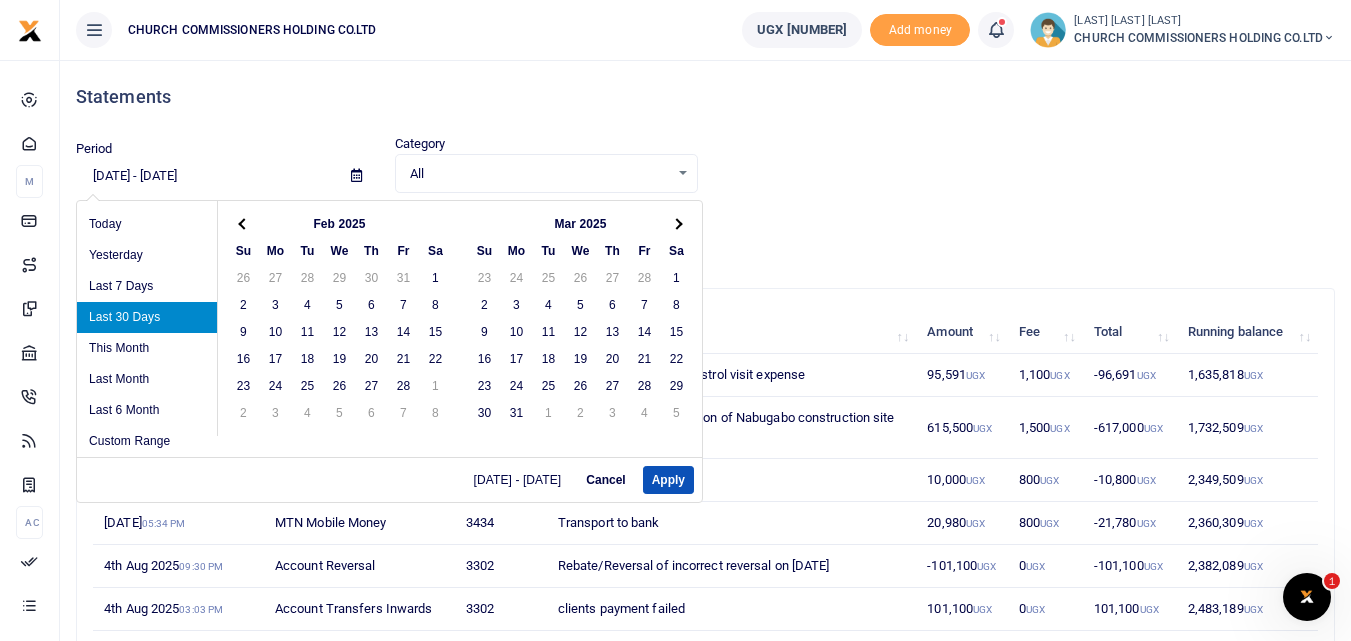 click at bounding box center [244, 223] 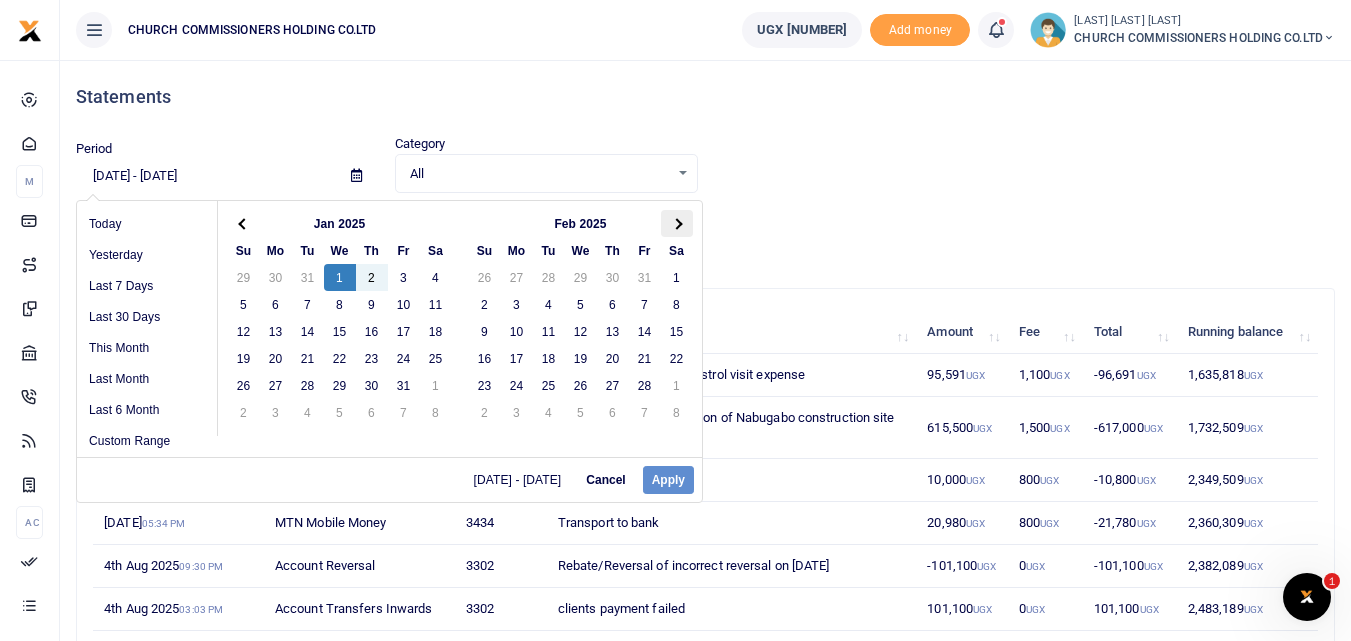 click at bounding box center [676, 223] 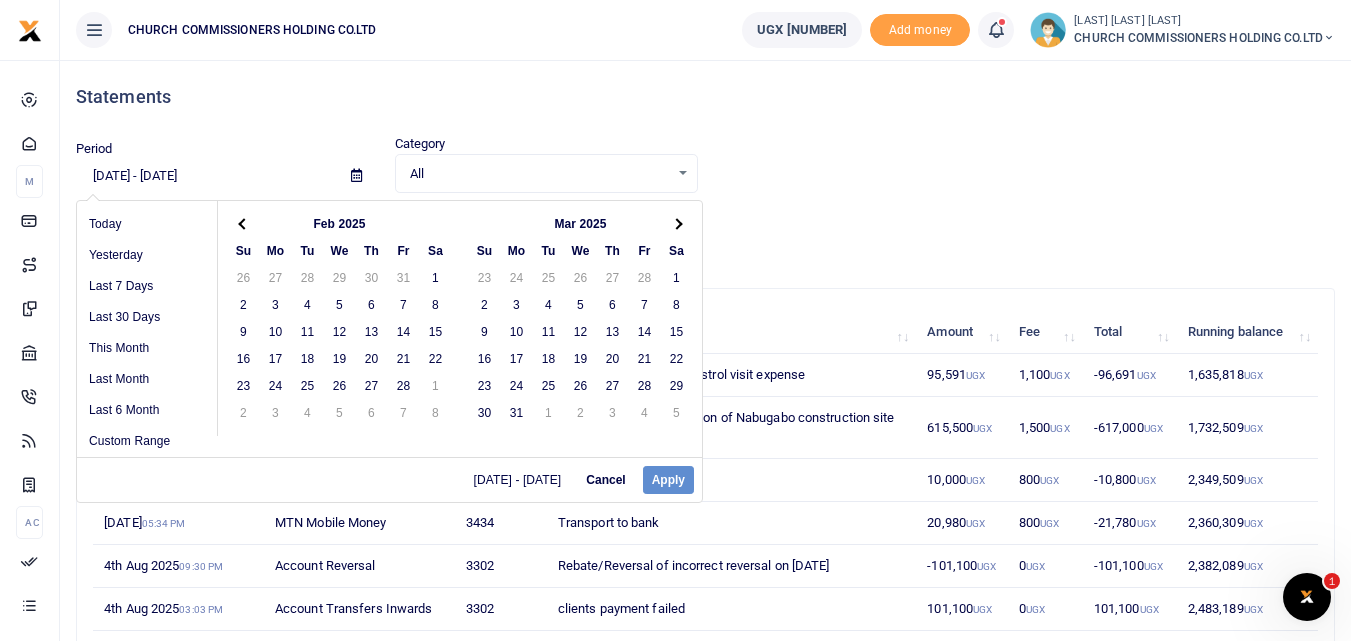 click at bounding box center (676, 223) 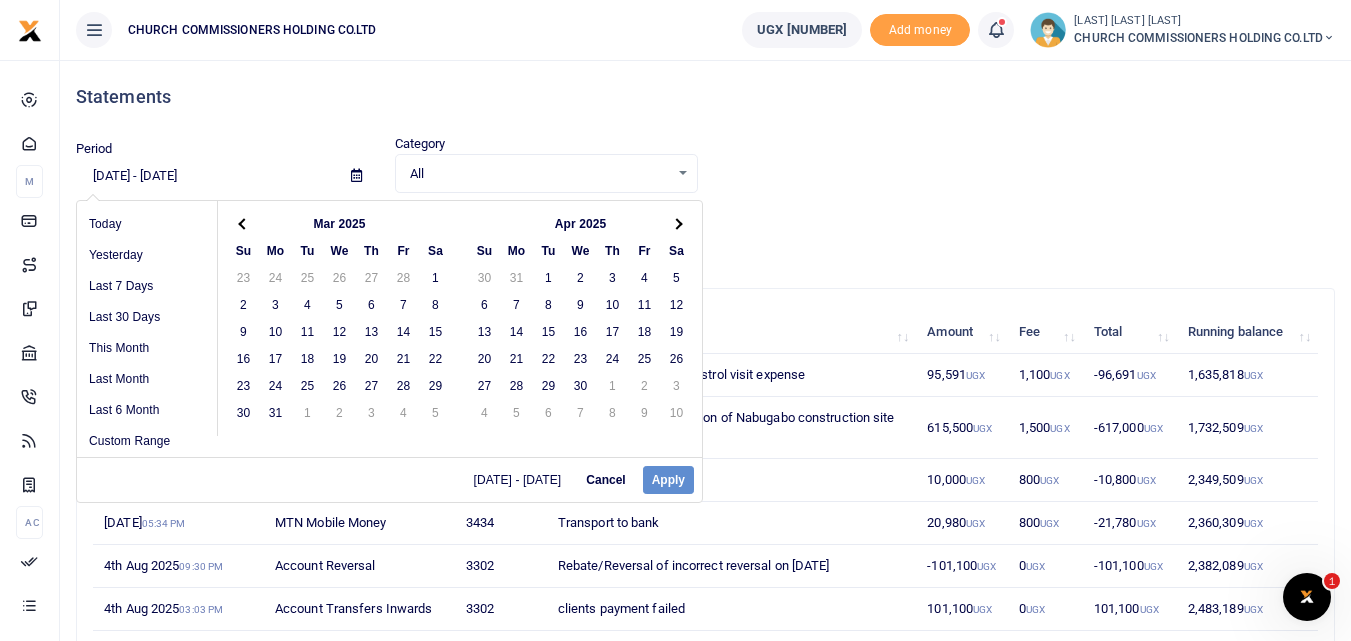 click at bounding box center (676, 223) 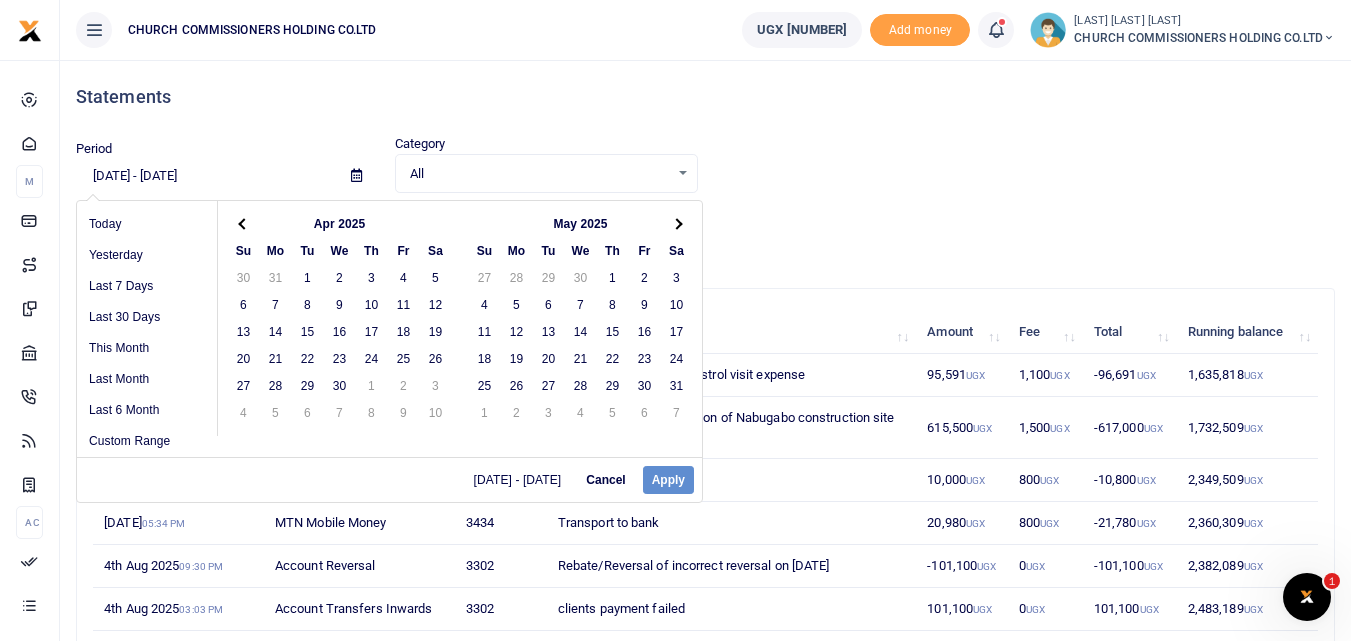 click at bounding box center (676, 223) 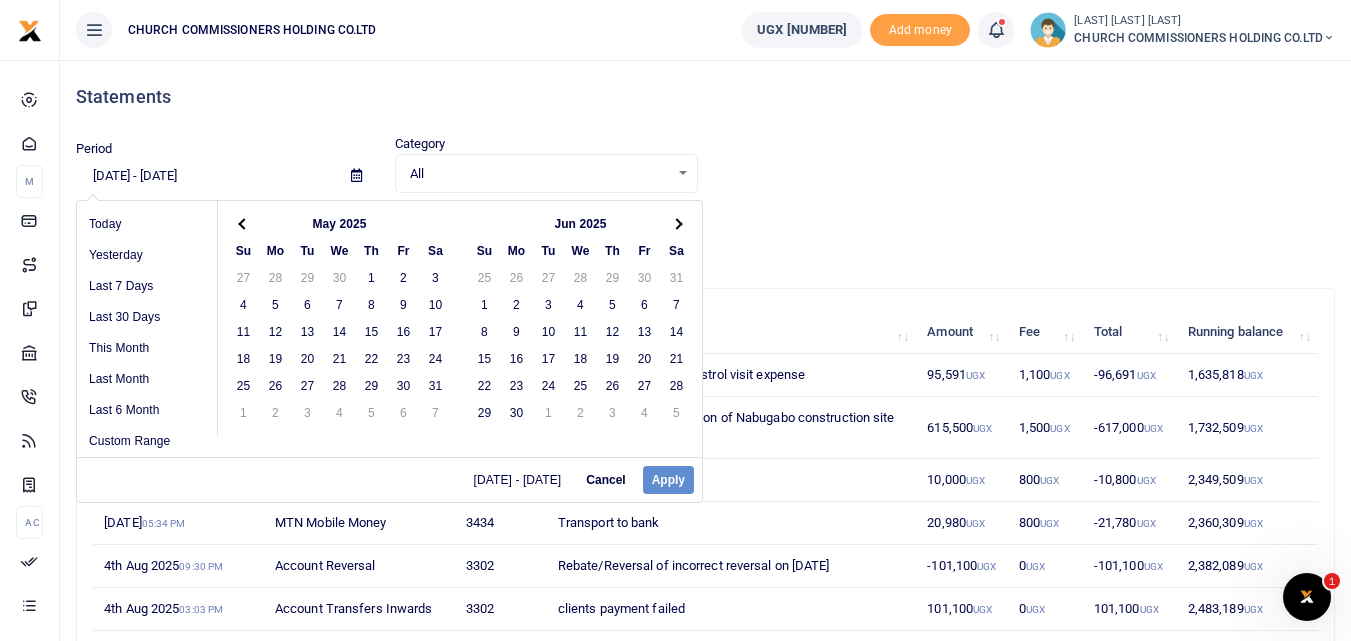 click at bounding box center [676, 223] 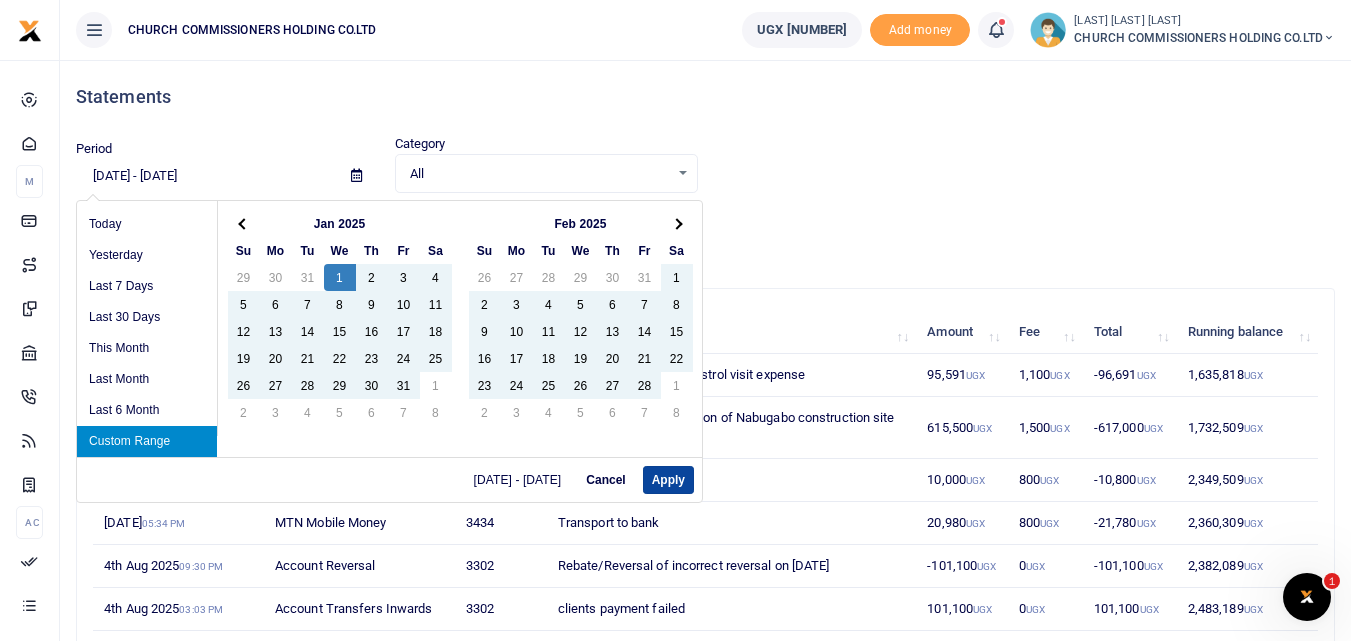 click on "Apply" at bounding box center [668, 480] 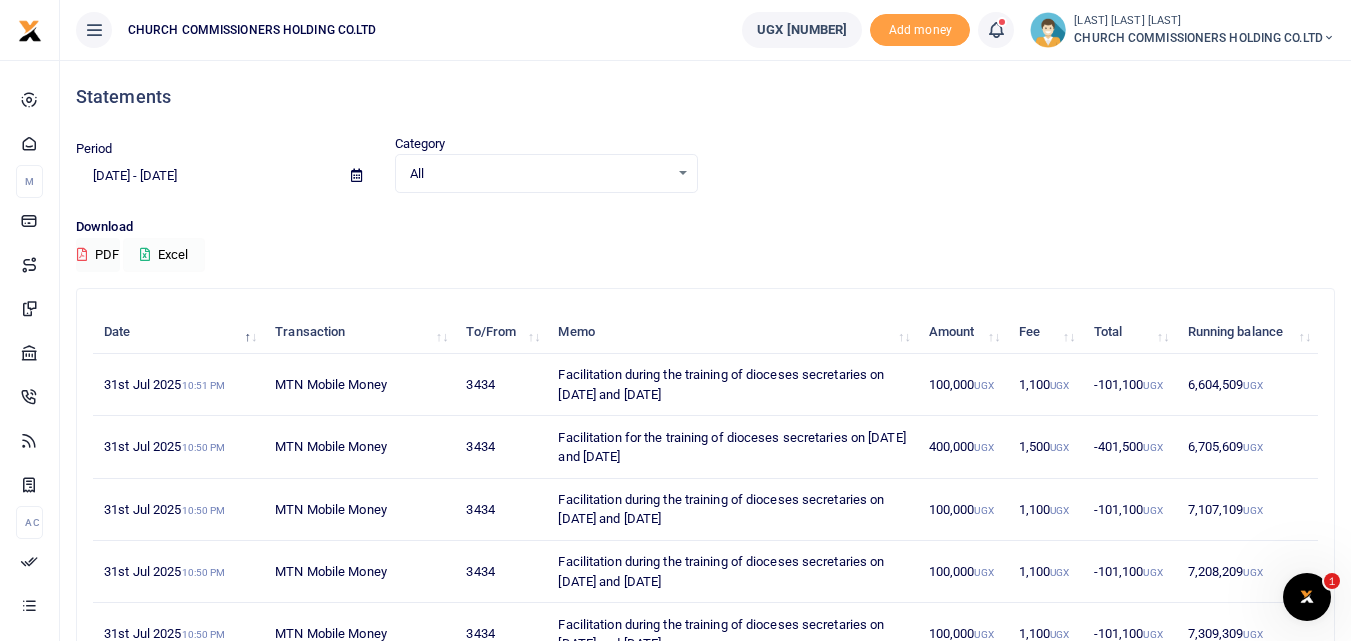 click on "Excel" at bounding box center (164, 255) 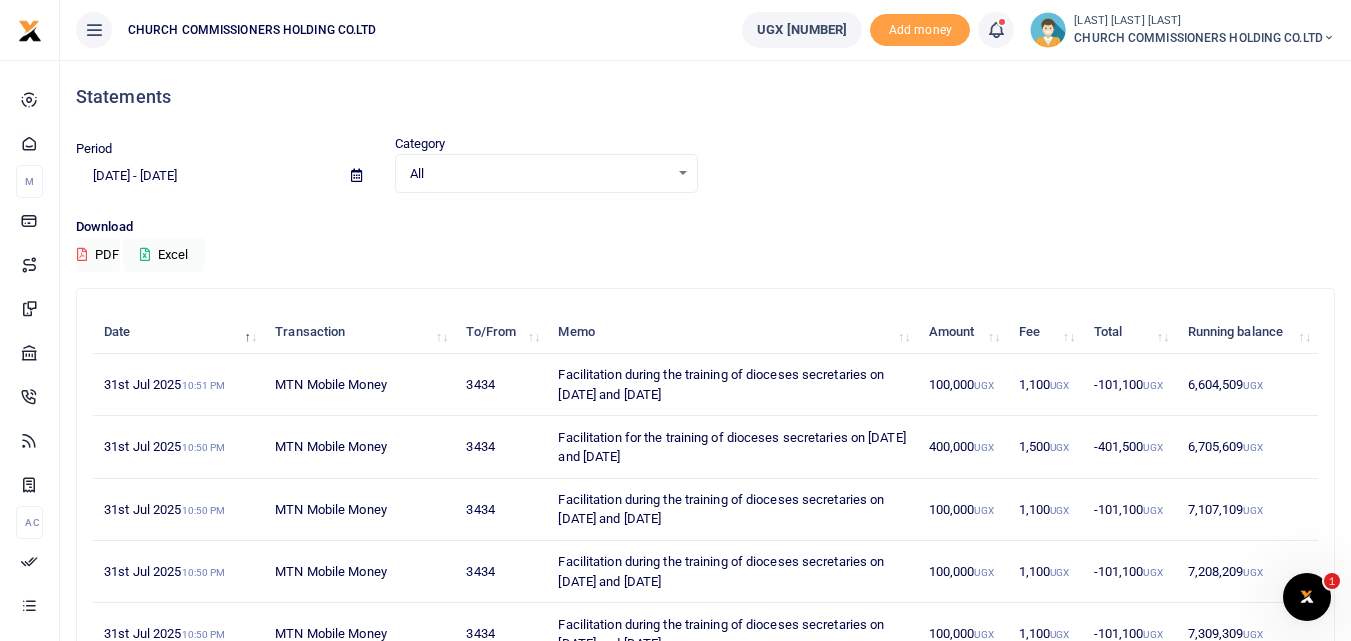click at bounding box center [356, 175] 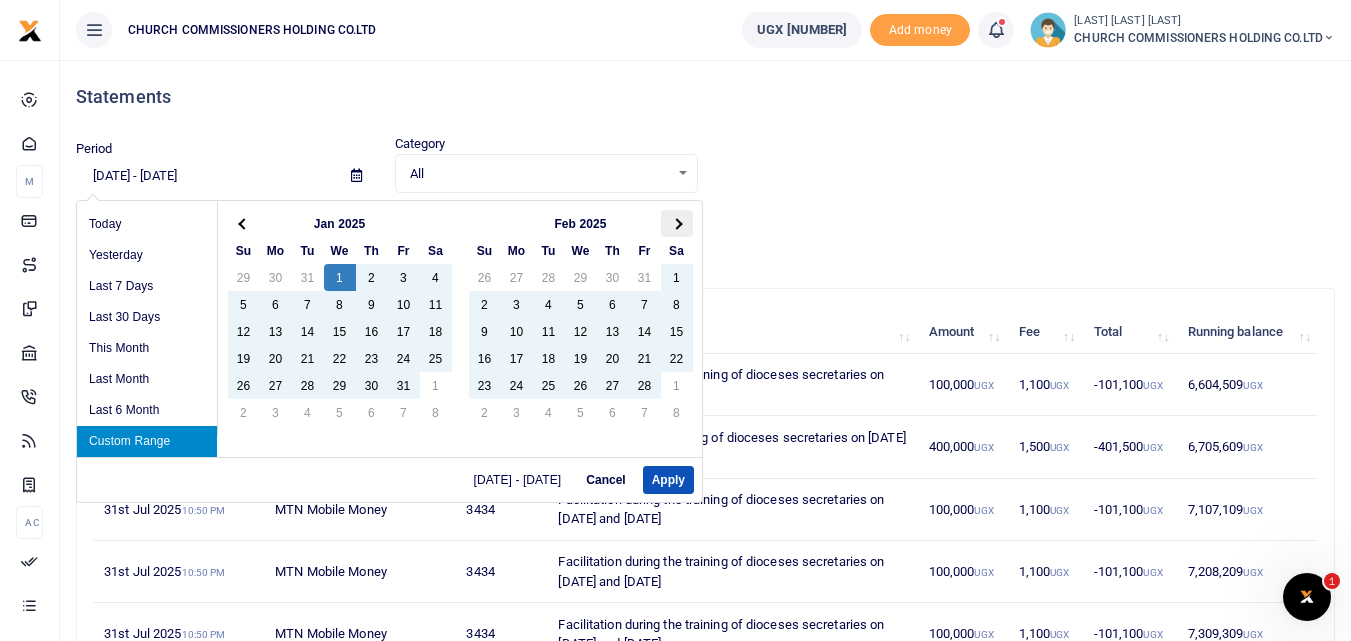click at bounding box center (676, 223) 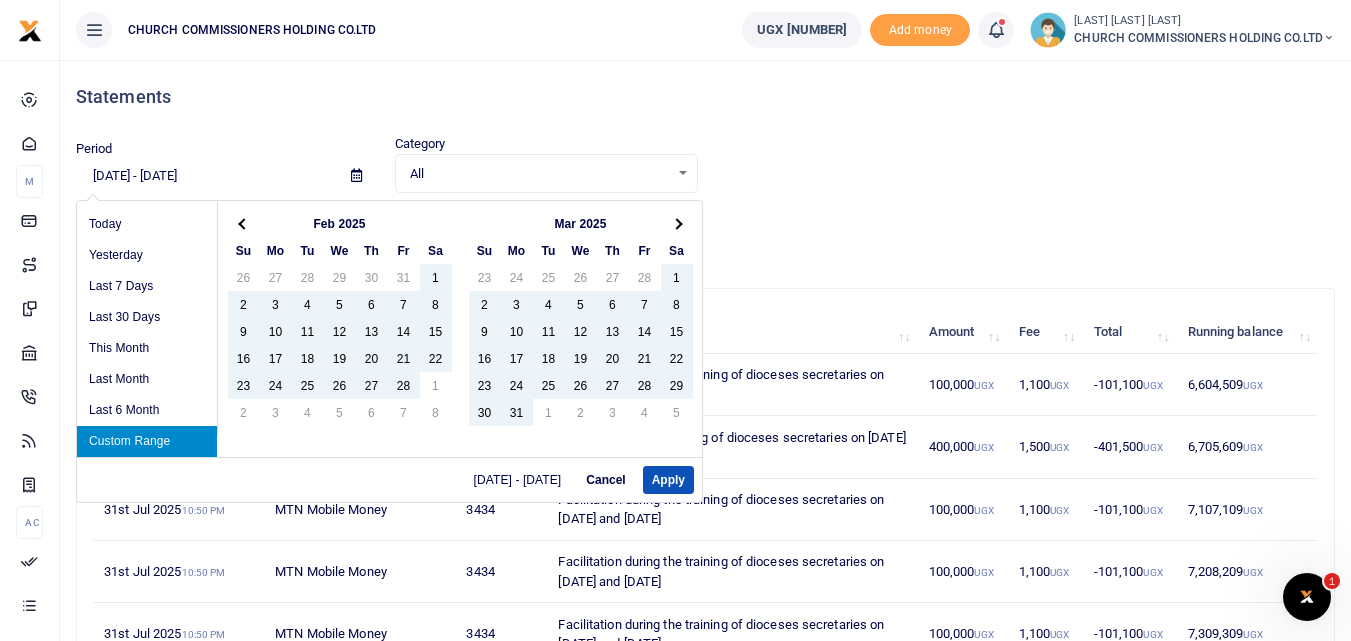 click at bounding box center (676, 223) 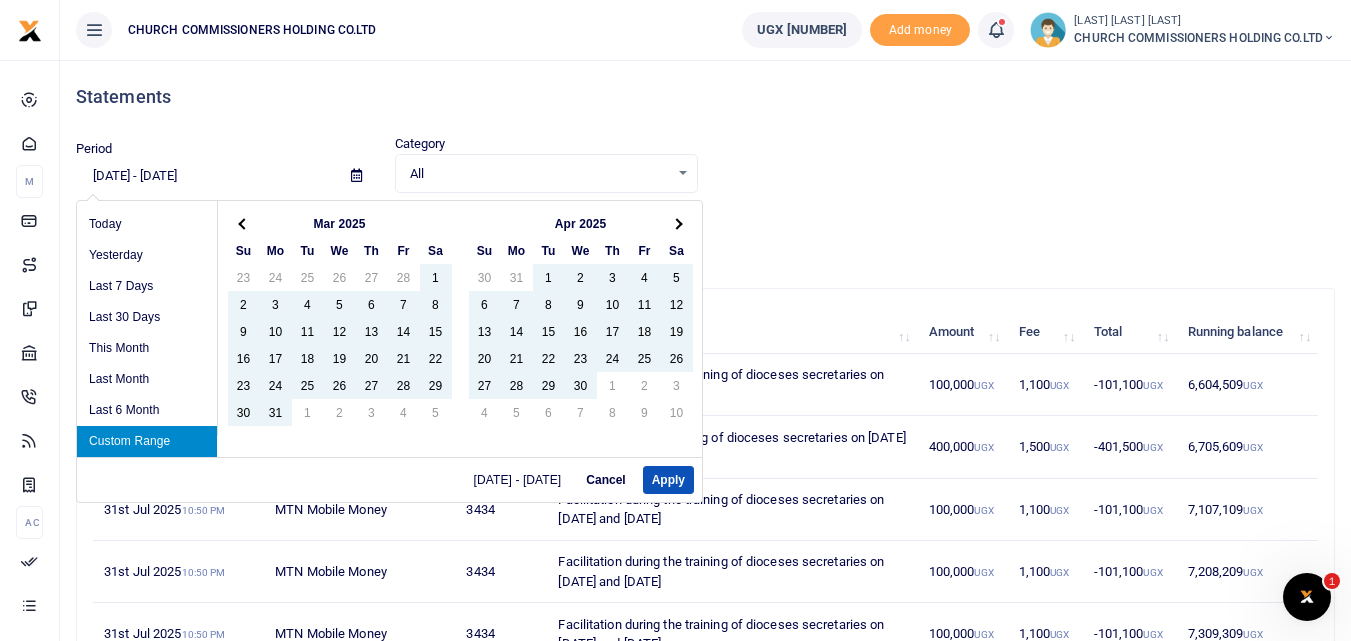 click at bounding box center (676, 223) 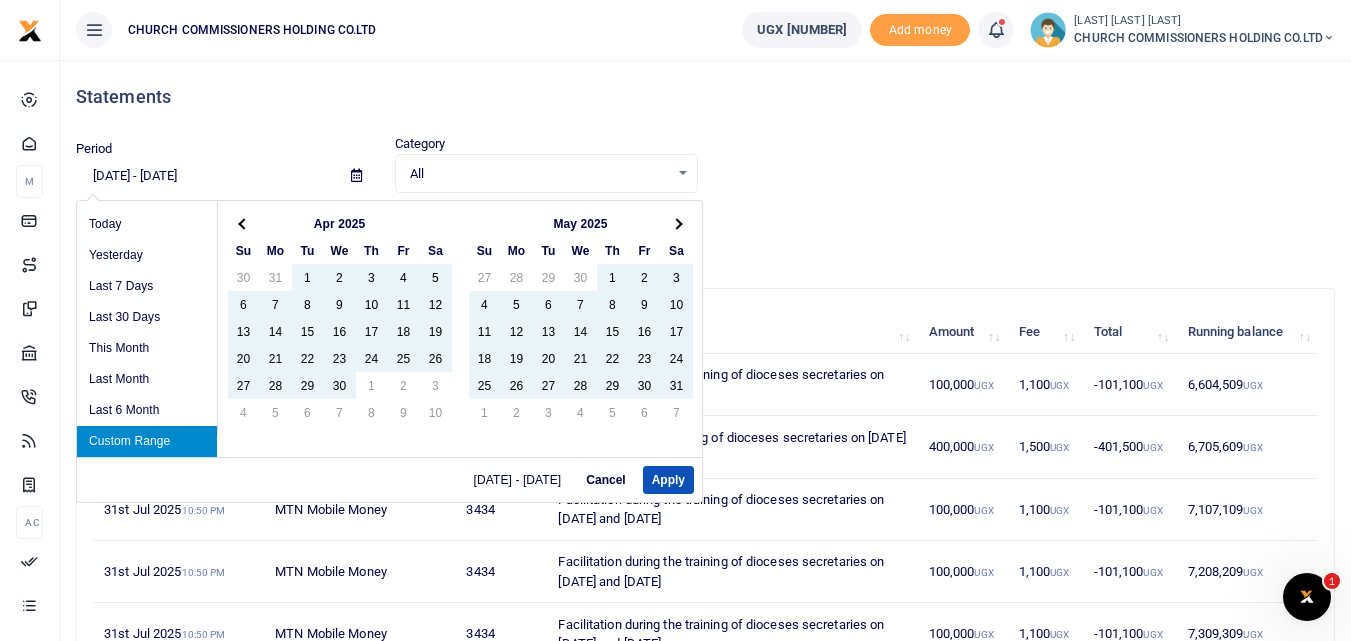 click at bounding box center (676, 223) 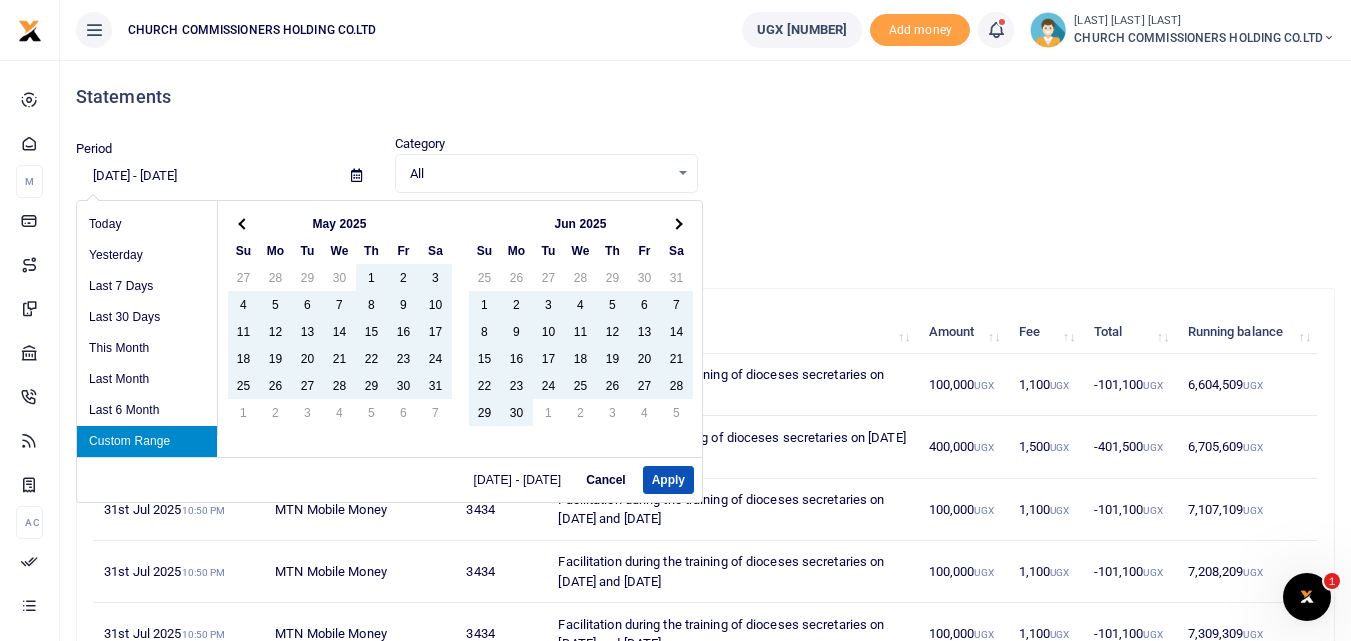 click at bounding box center [676, 223] 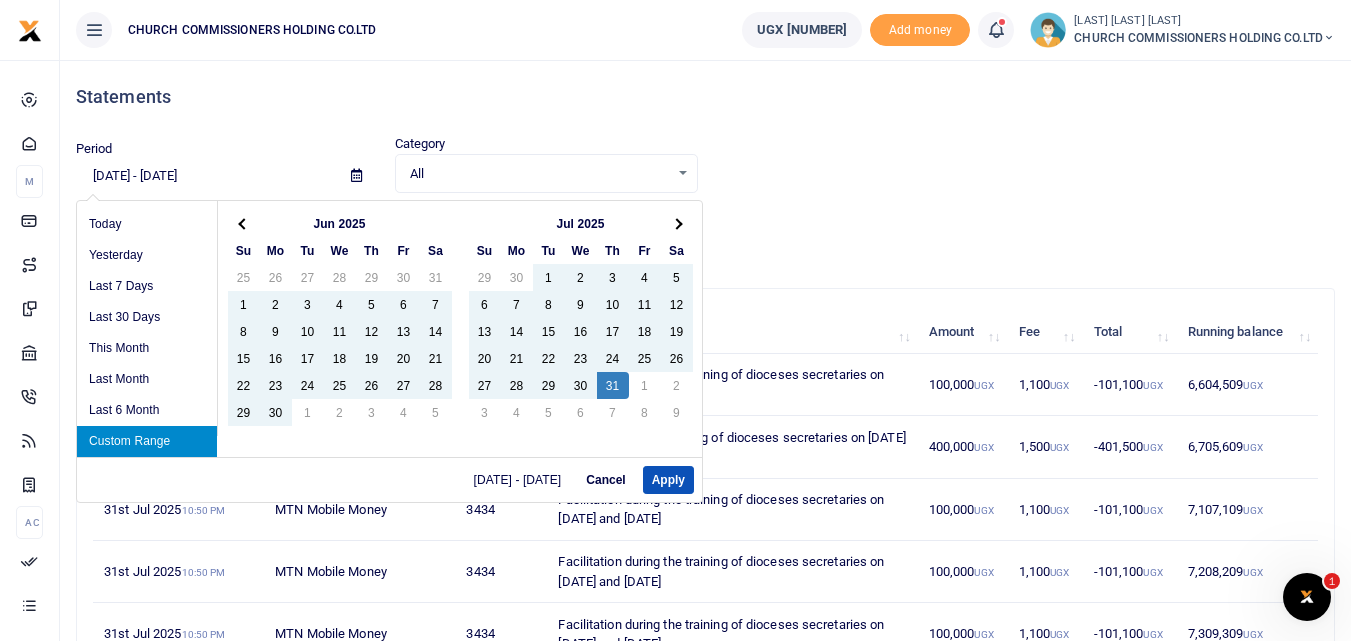 click at bounding box center [676, 223] 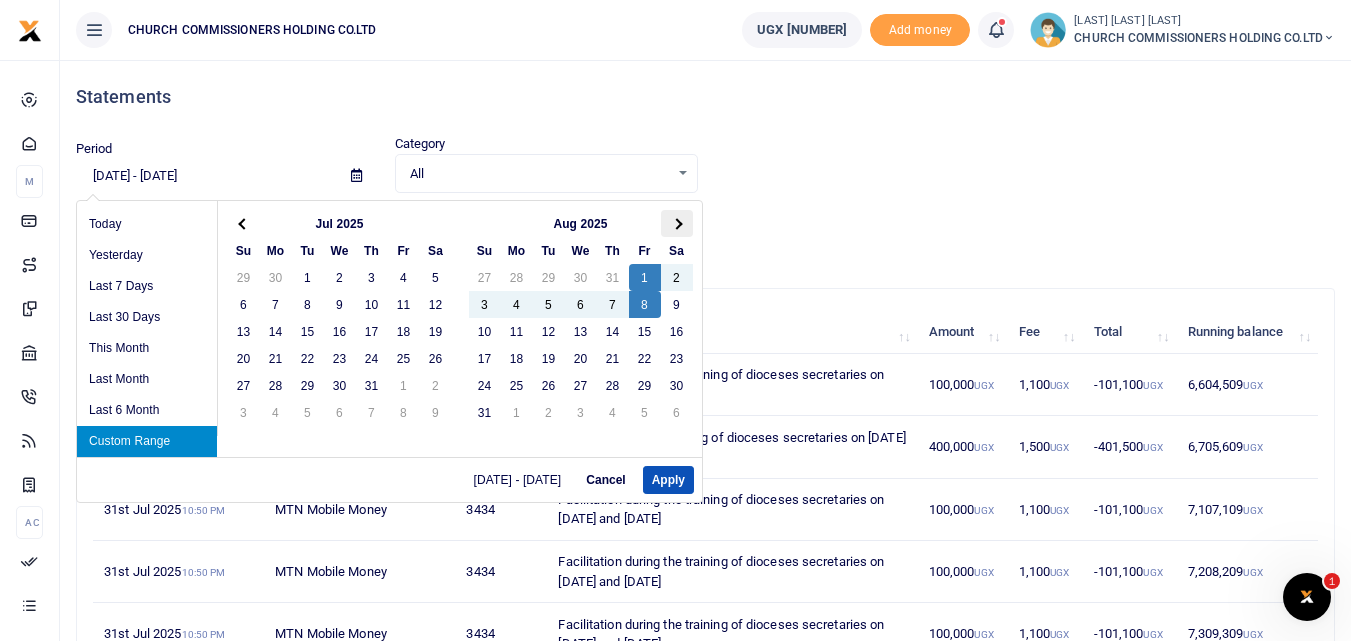 click at bounding box center (677, 223) 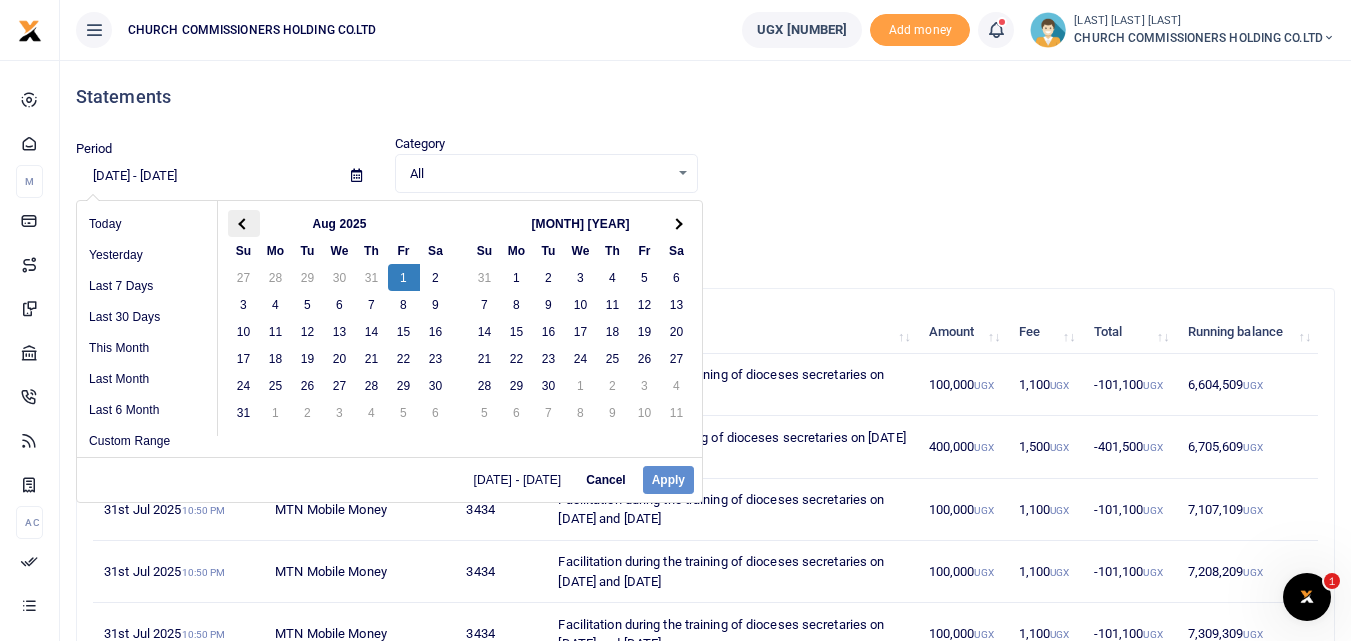 click at bounding box center (243, 223) 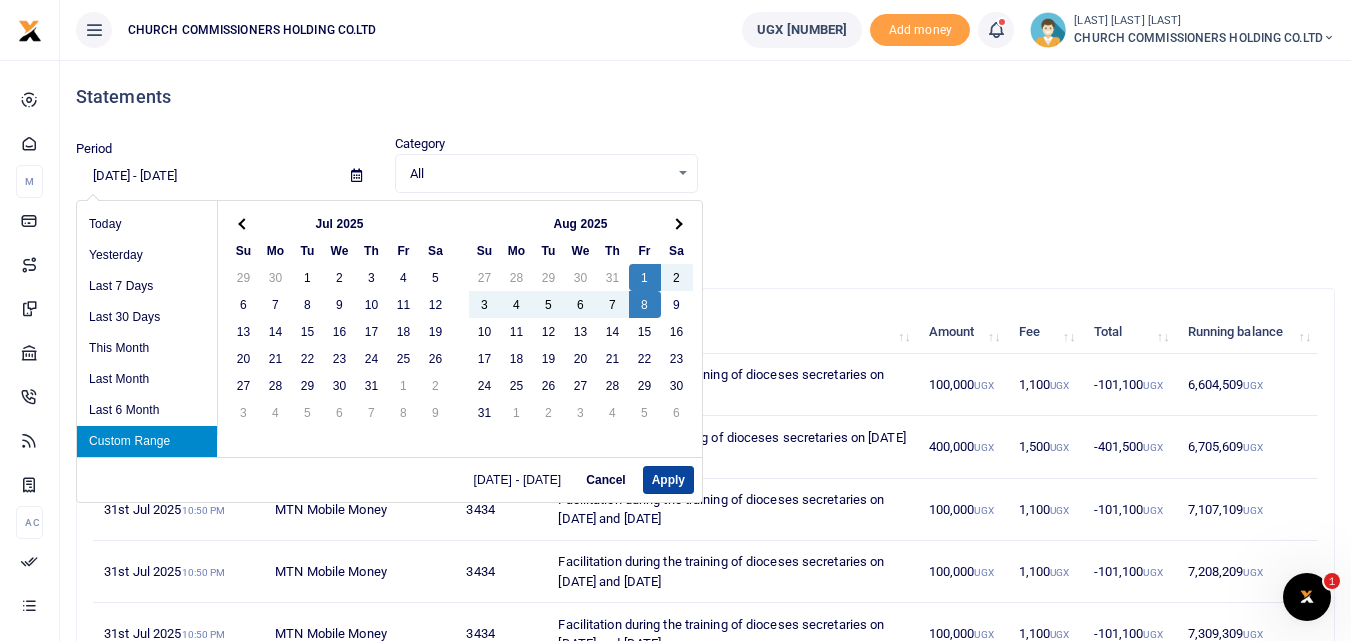 click on "Apply" at bounding box center [668, 480] 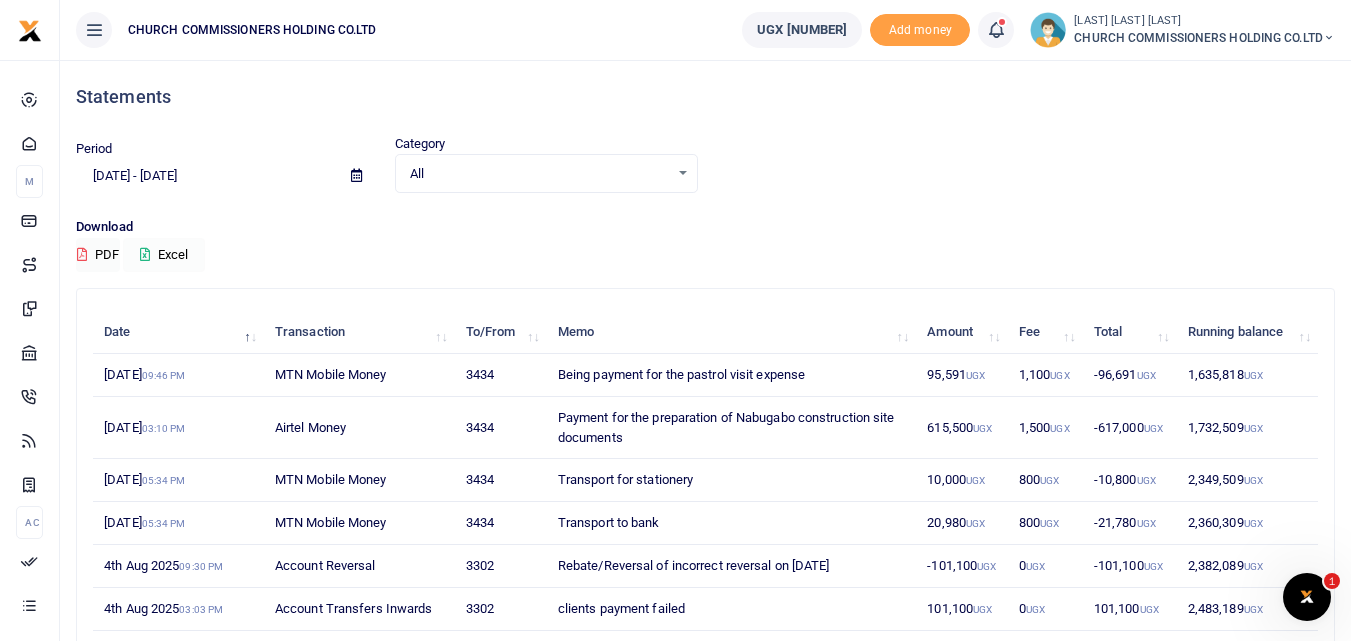 click on "Excel" at bounding box center [164, 255] 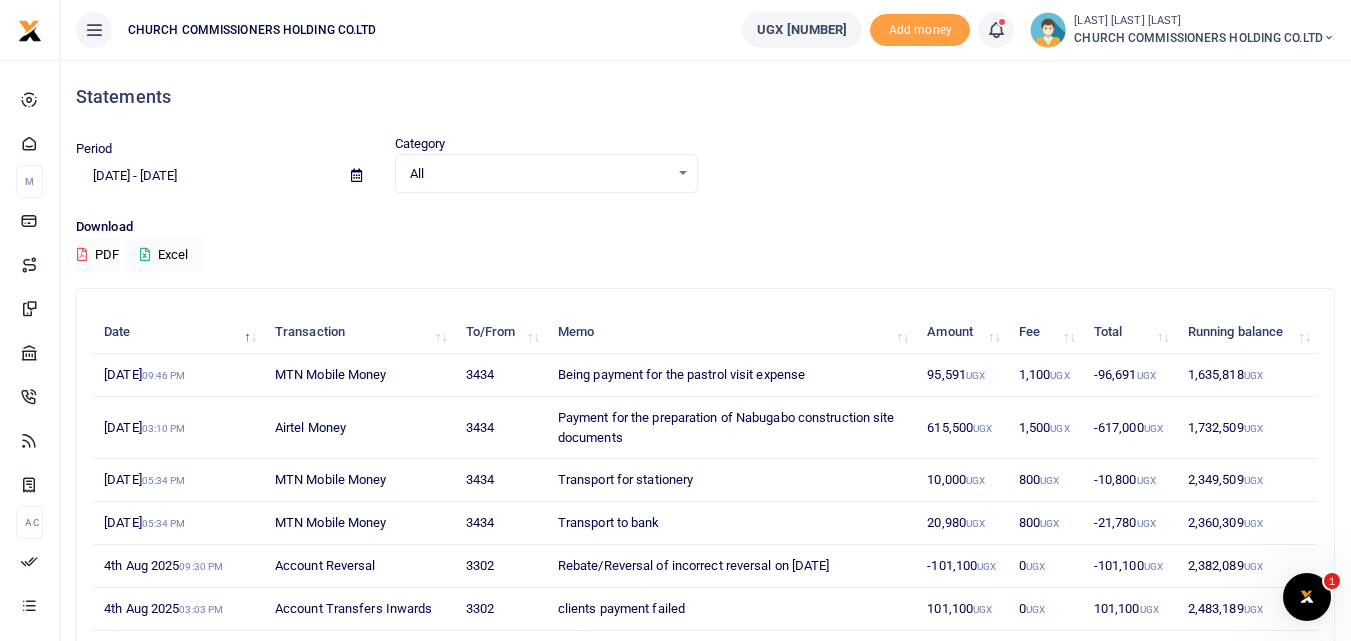 click at bounding box center [356, 175] 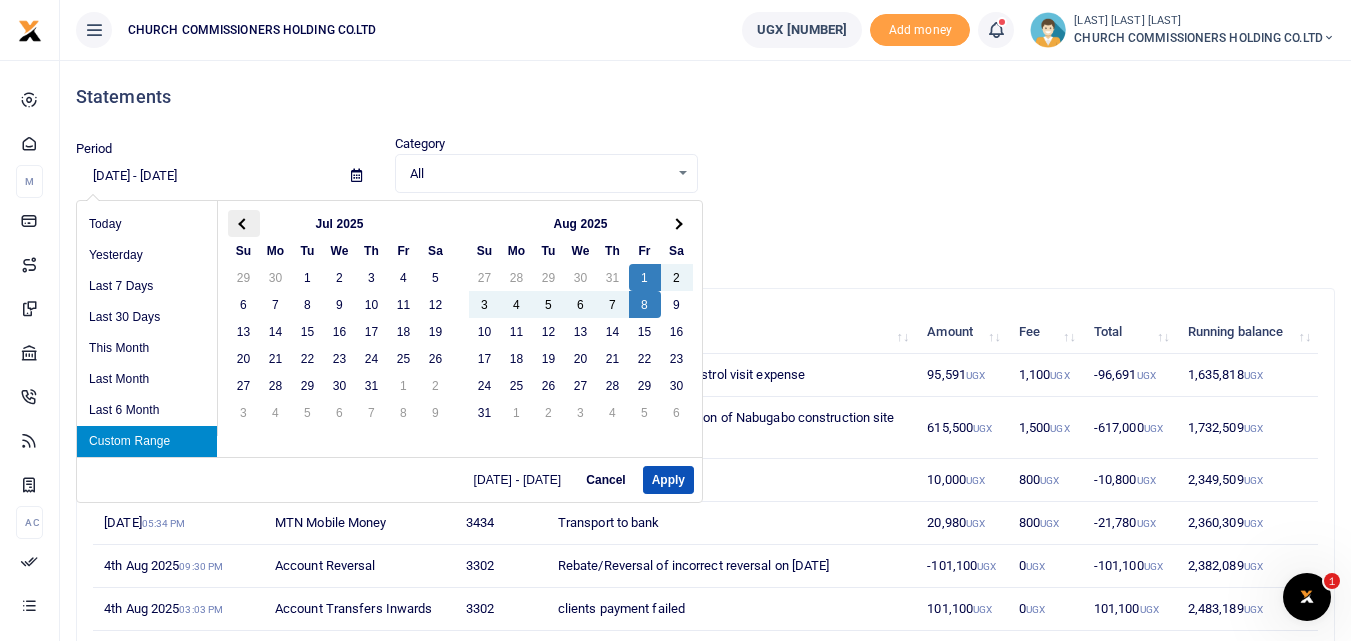 click at bounding box center [243, 223] 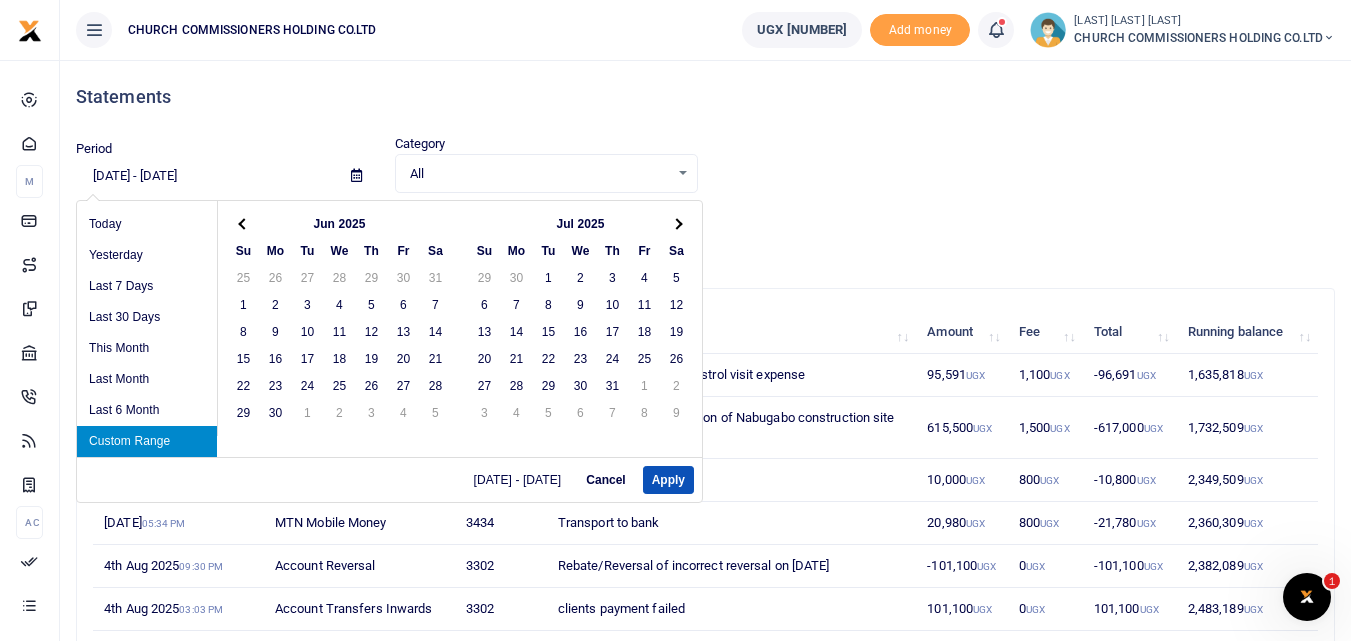 click at bounding box center [243, 223] 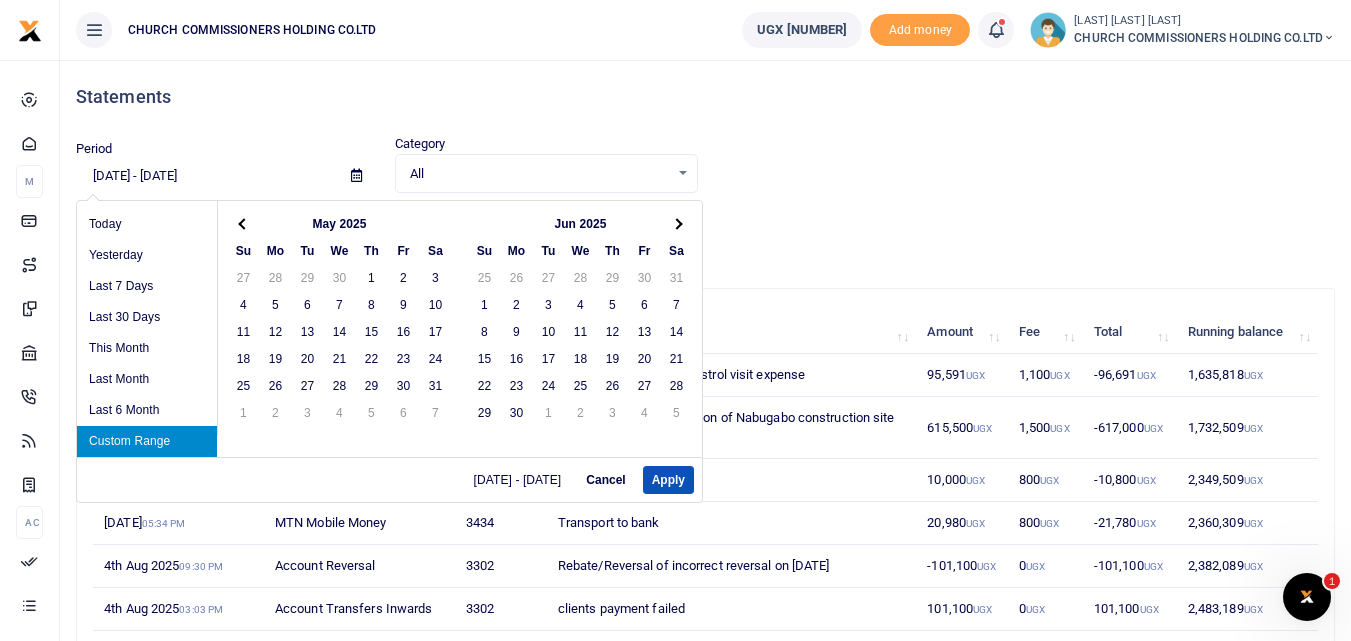 click at bounding box center [243, 223] 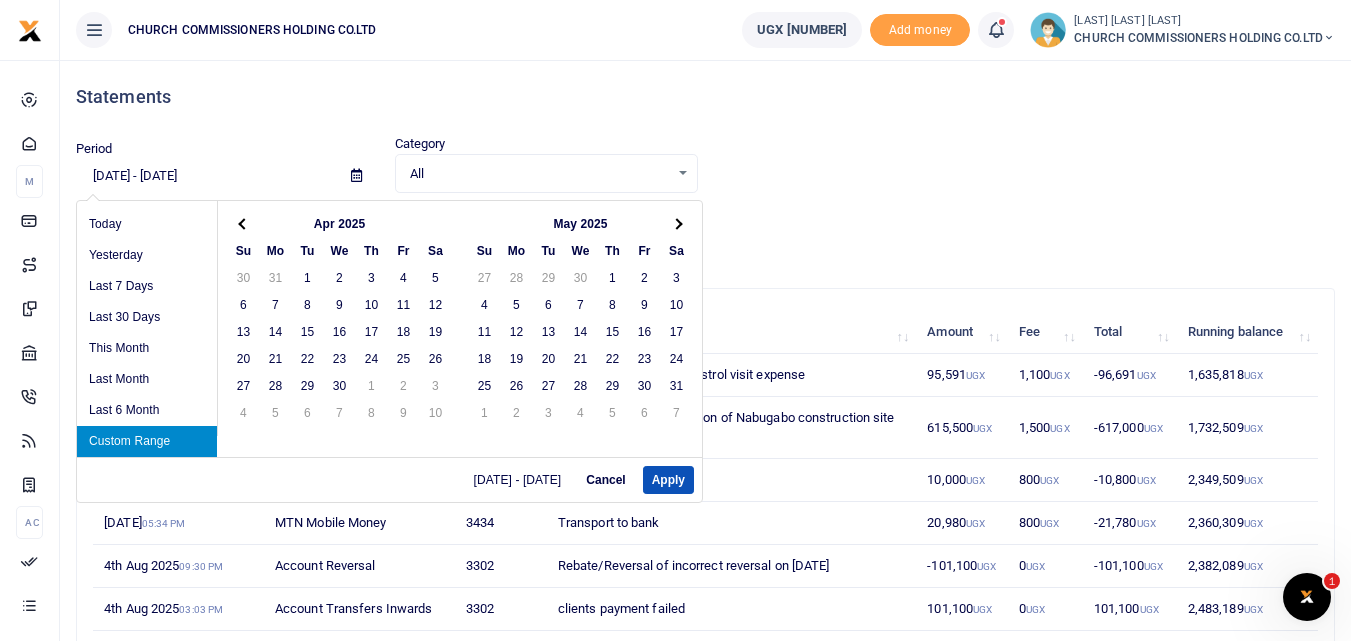 click at bounding box center (243, 223) 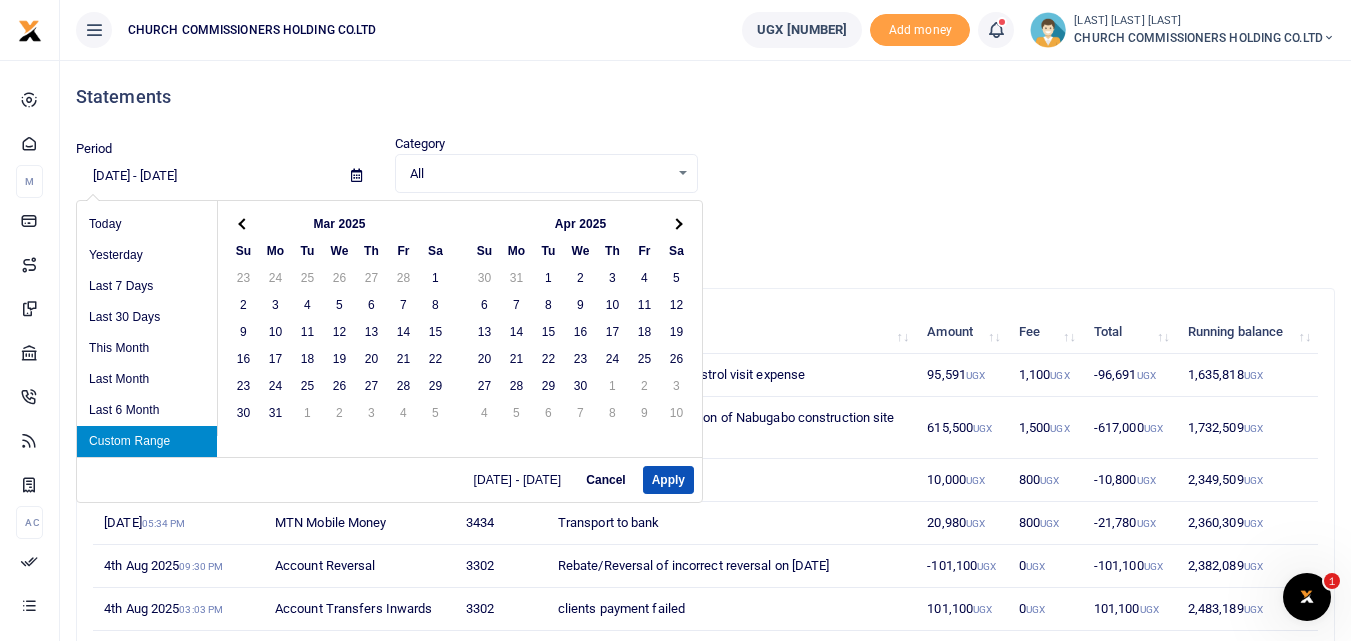 click at bounding box center [243, 223] 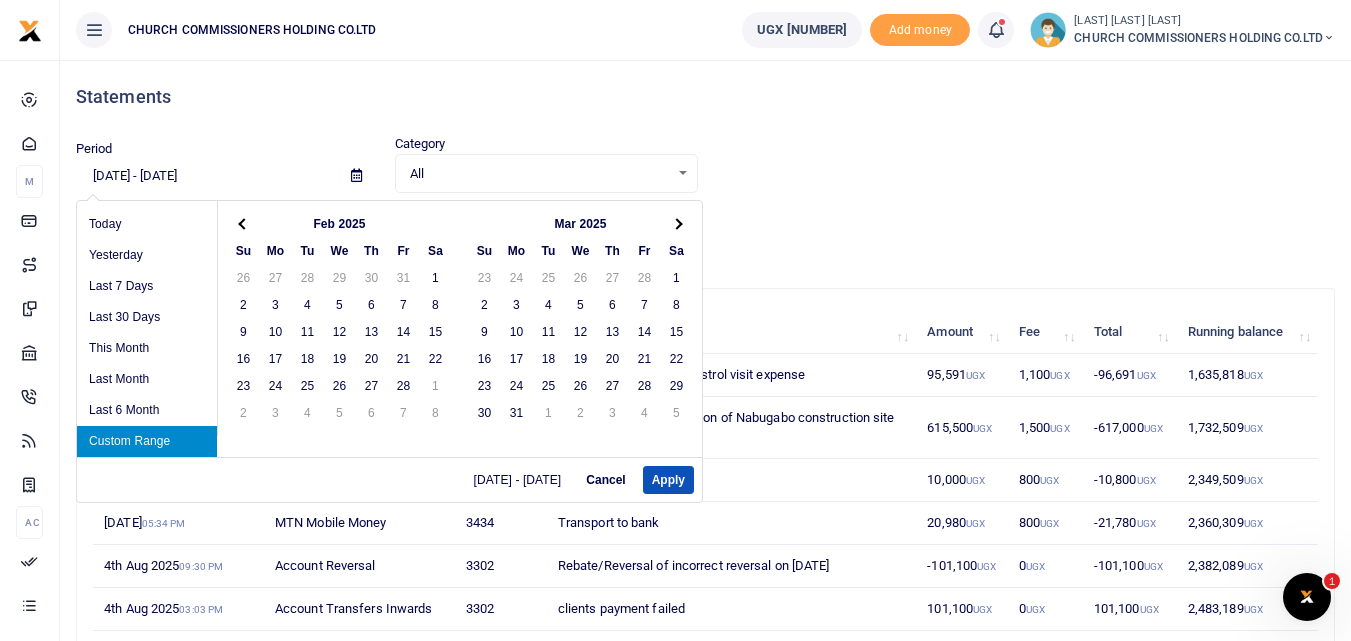 click at bounding box center [243, 223] 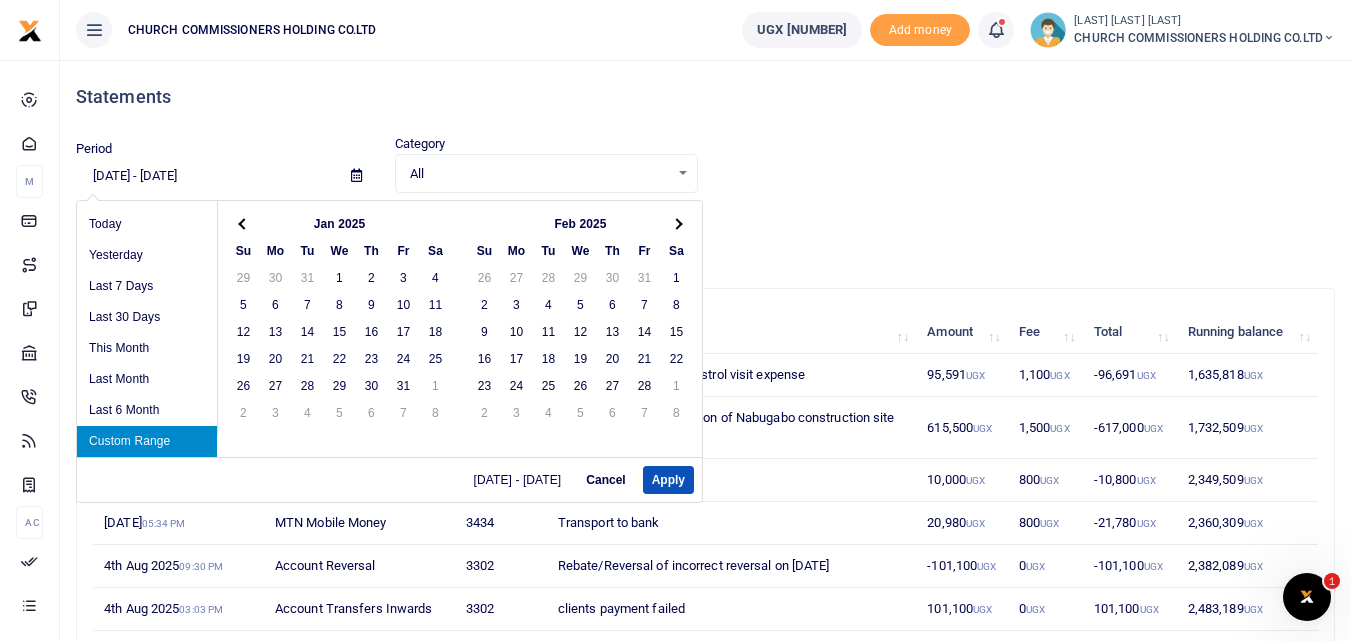 click at bounding box center [243, 223] 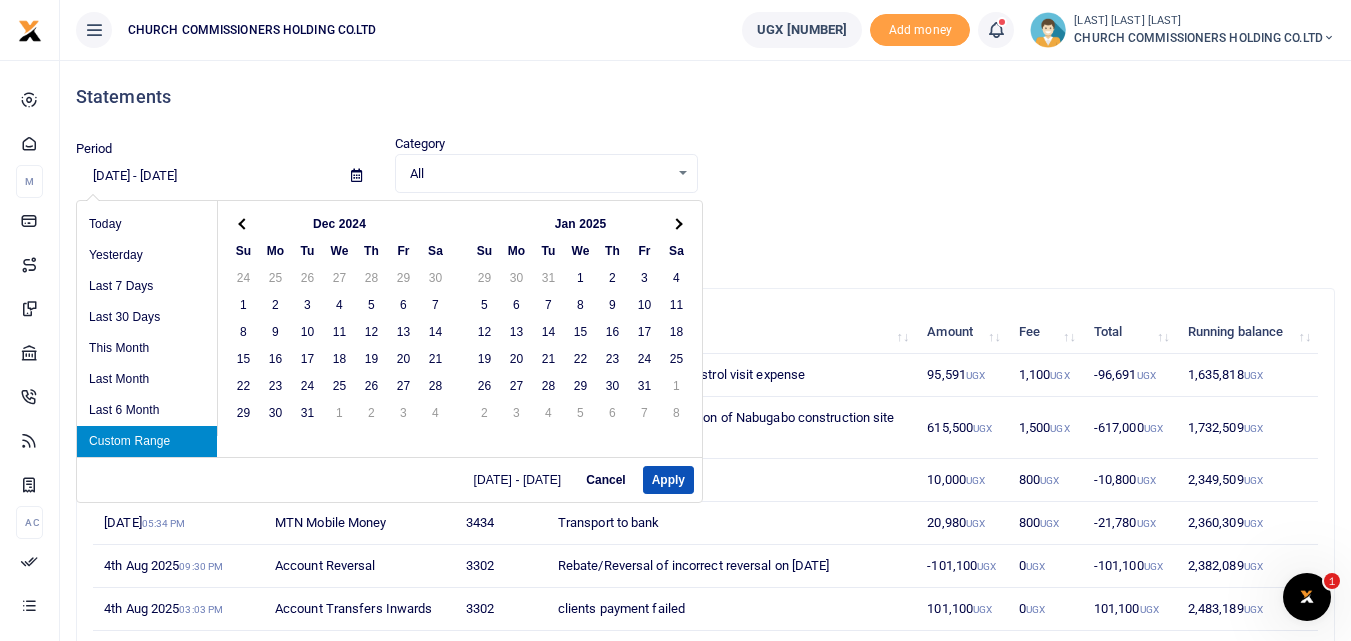 click at bounding box center (243, 223) 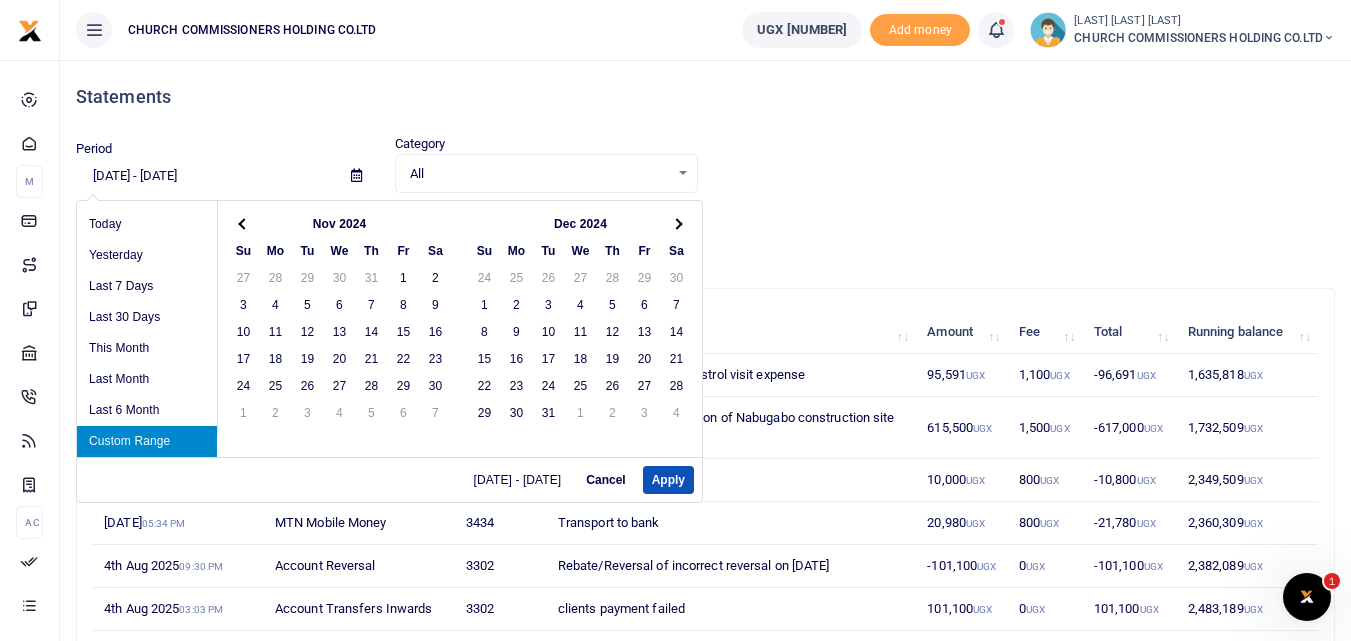 click at bounding box center [243, 223] 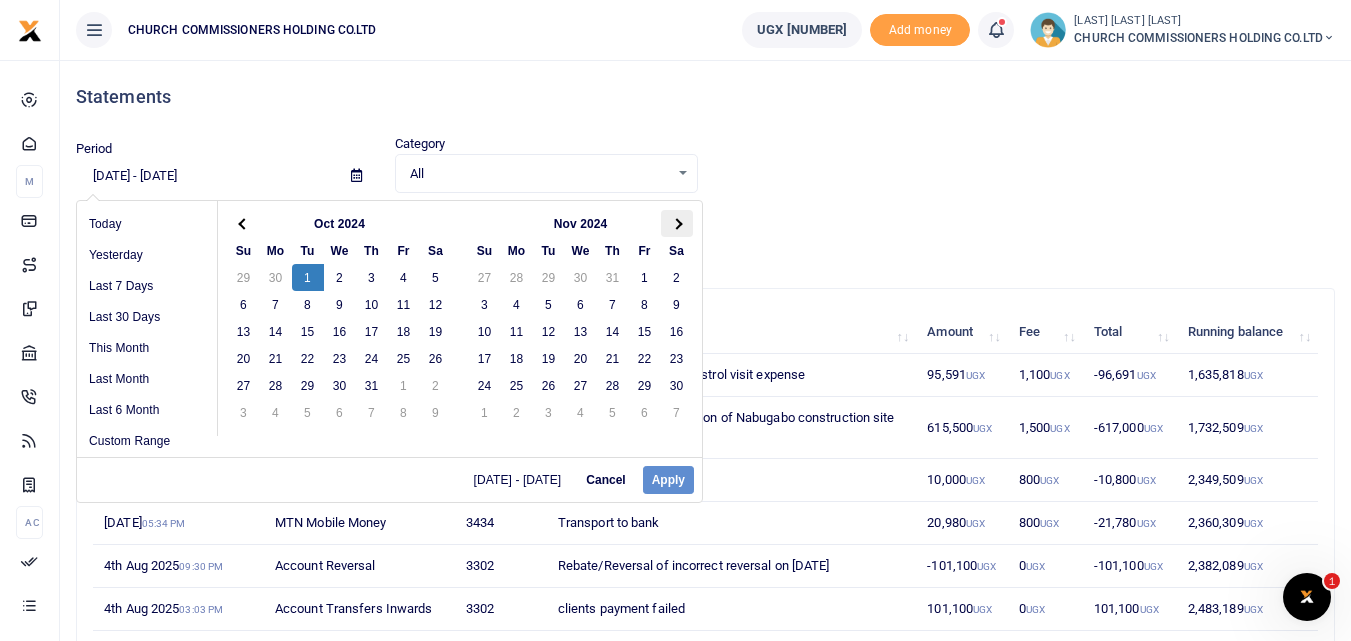 click at bounding box center (677, 223) 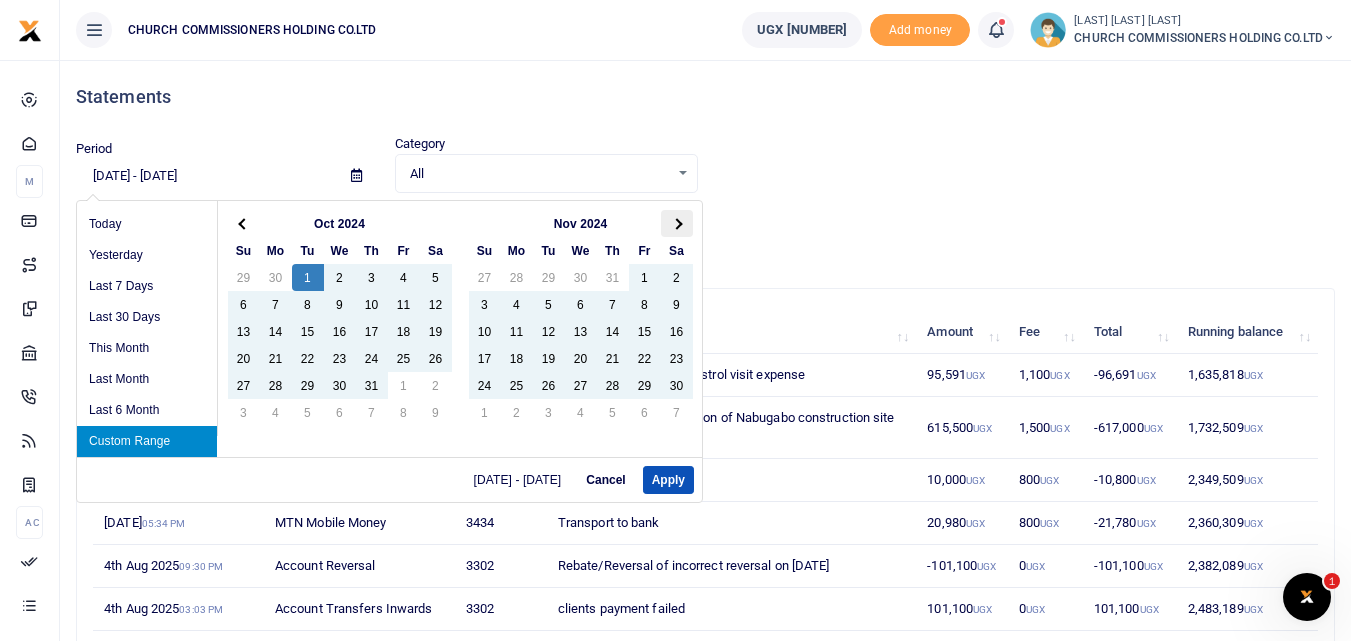 click at bounding box center (676, 223) 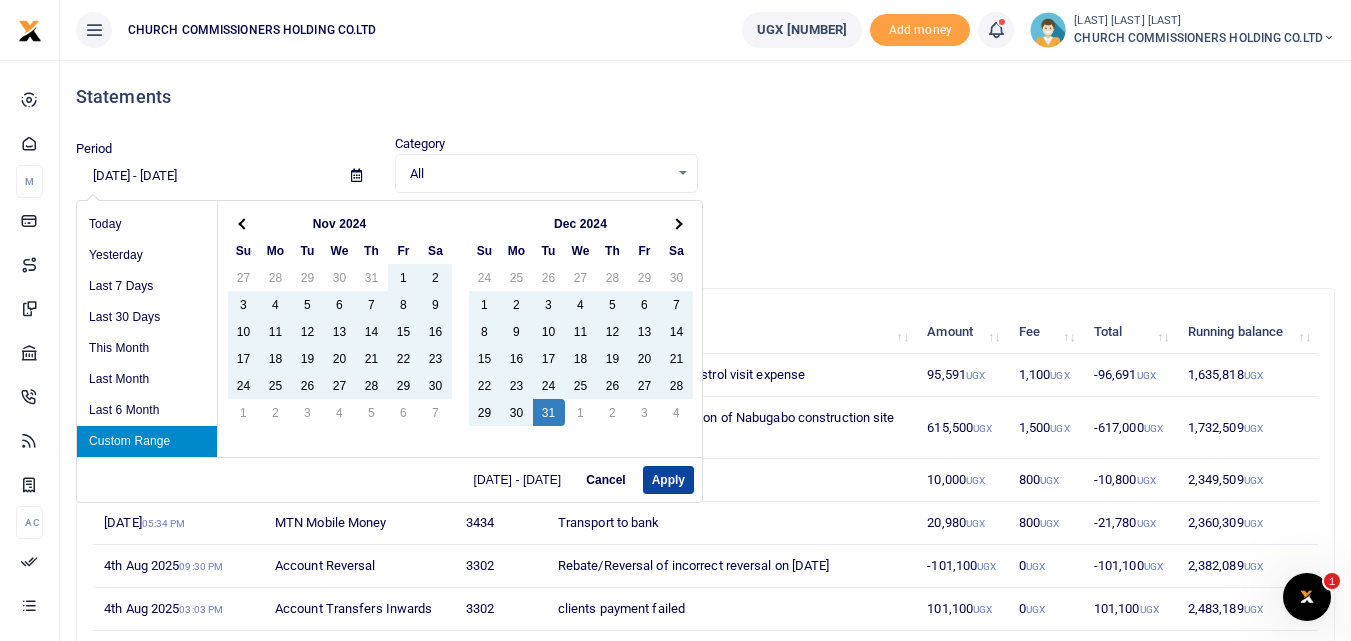click on "Apply" at bounding box center [668, 480] 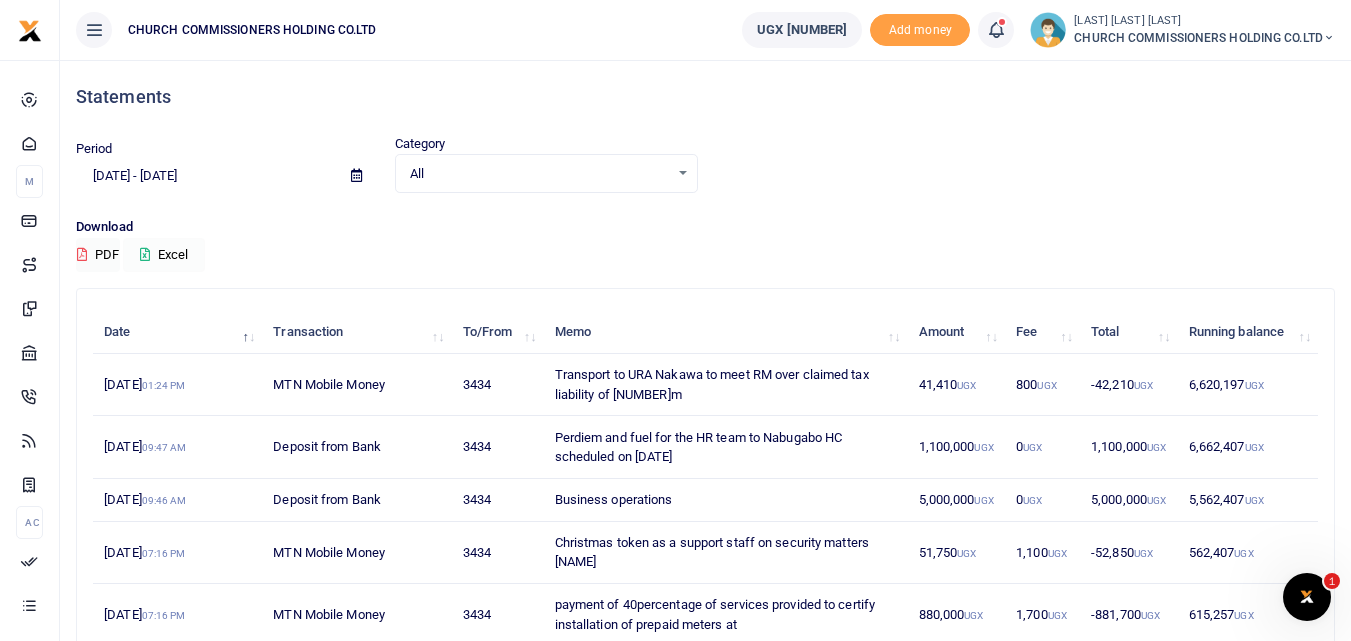 click on "Excel" at bounding box center (164, 255) 